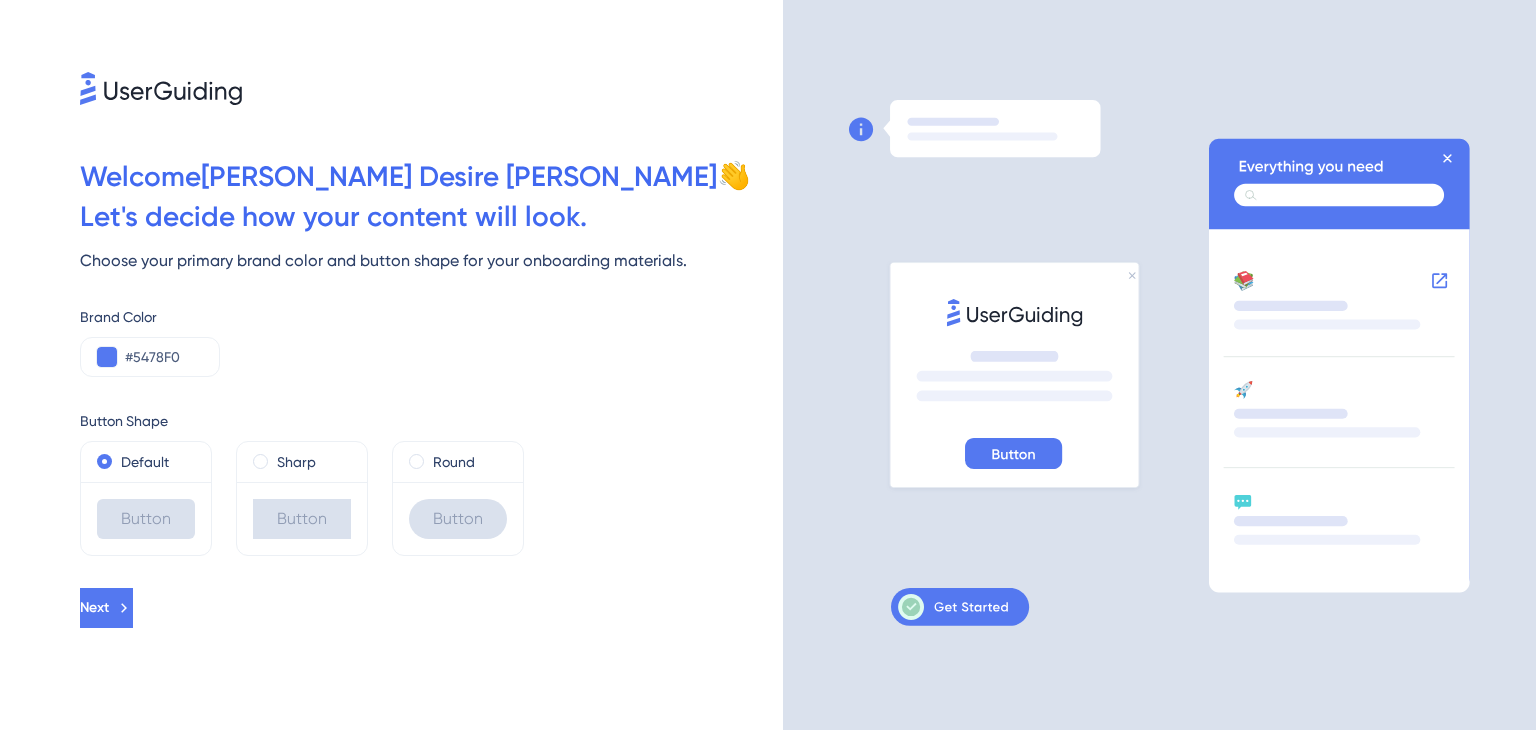 scroll, scrollTop: 0, scrollLeft: 0, axis: both 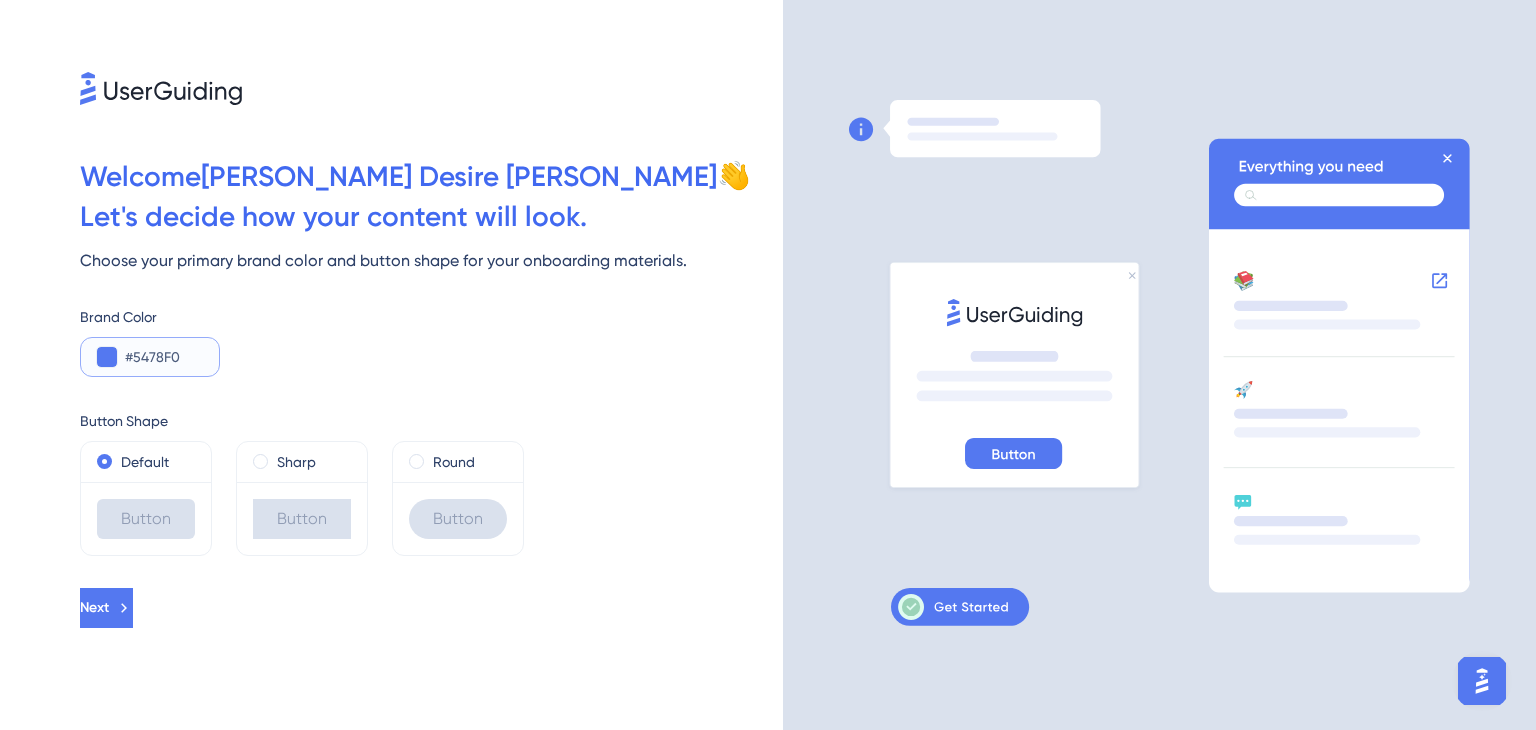 click at bounding box center (107, 357) 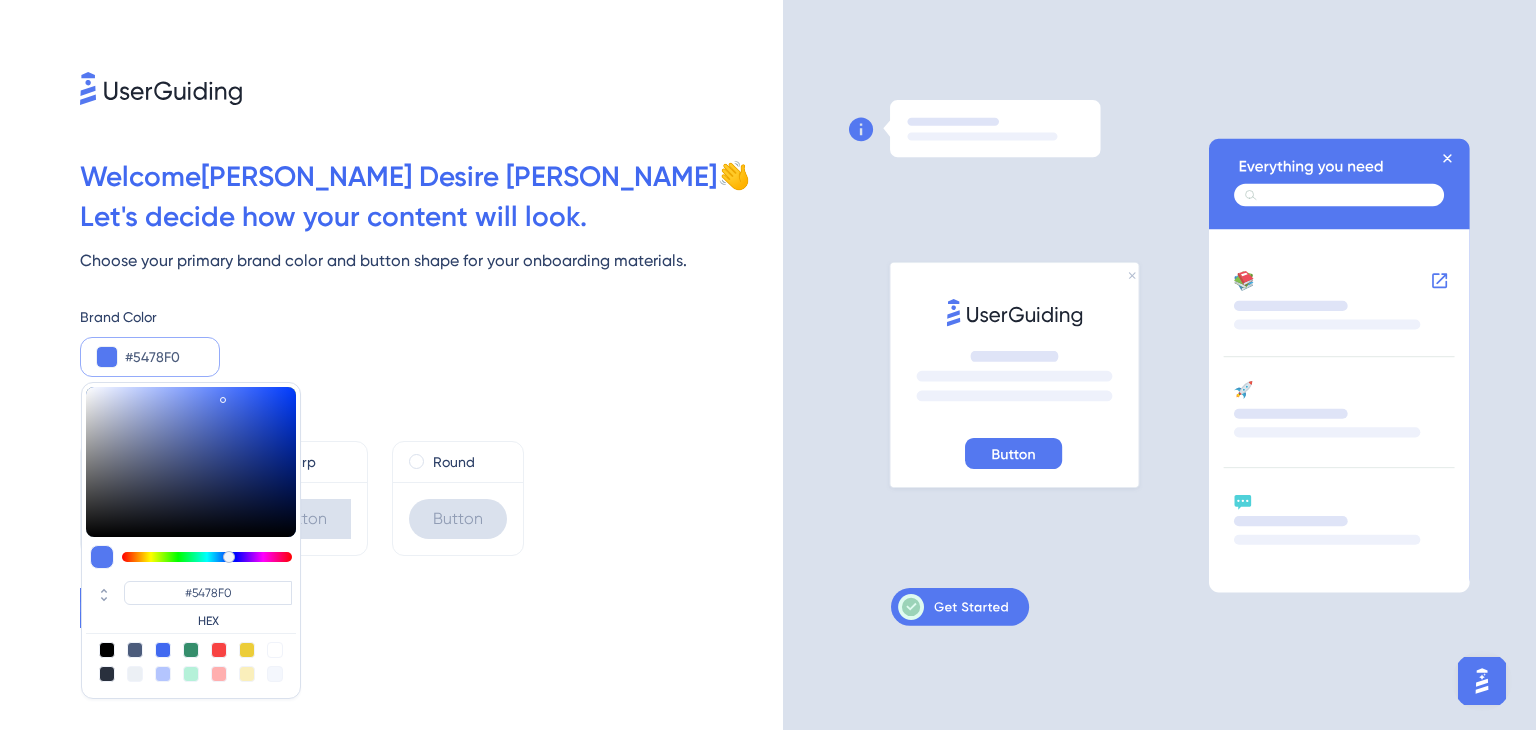 click on "#5478F0" at bounding box center (164, 357) 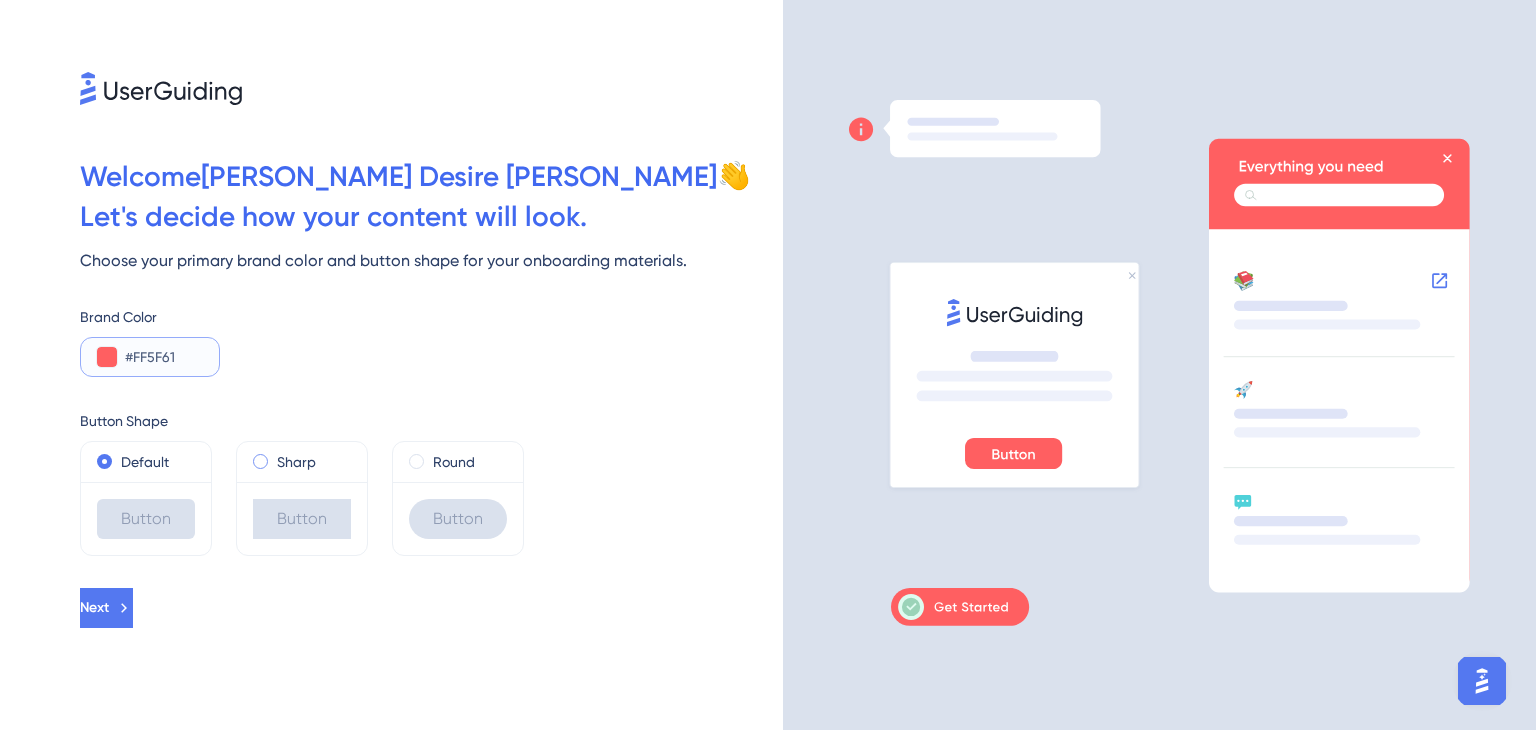 type on "#FF5F61" 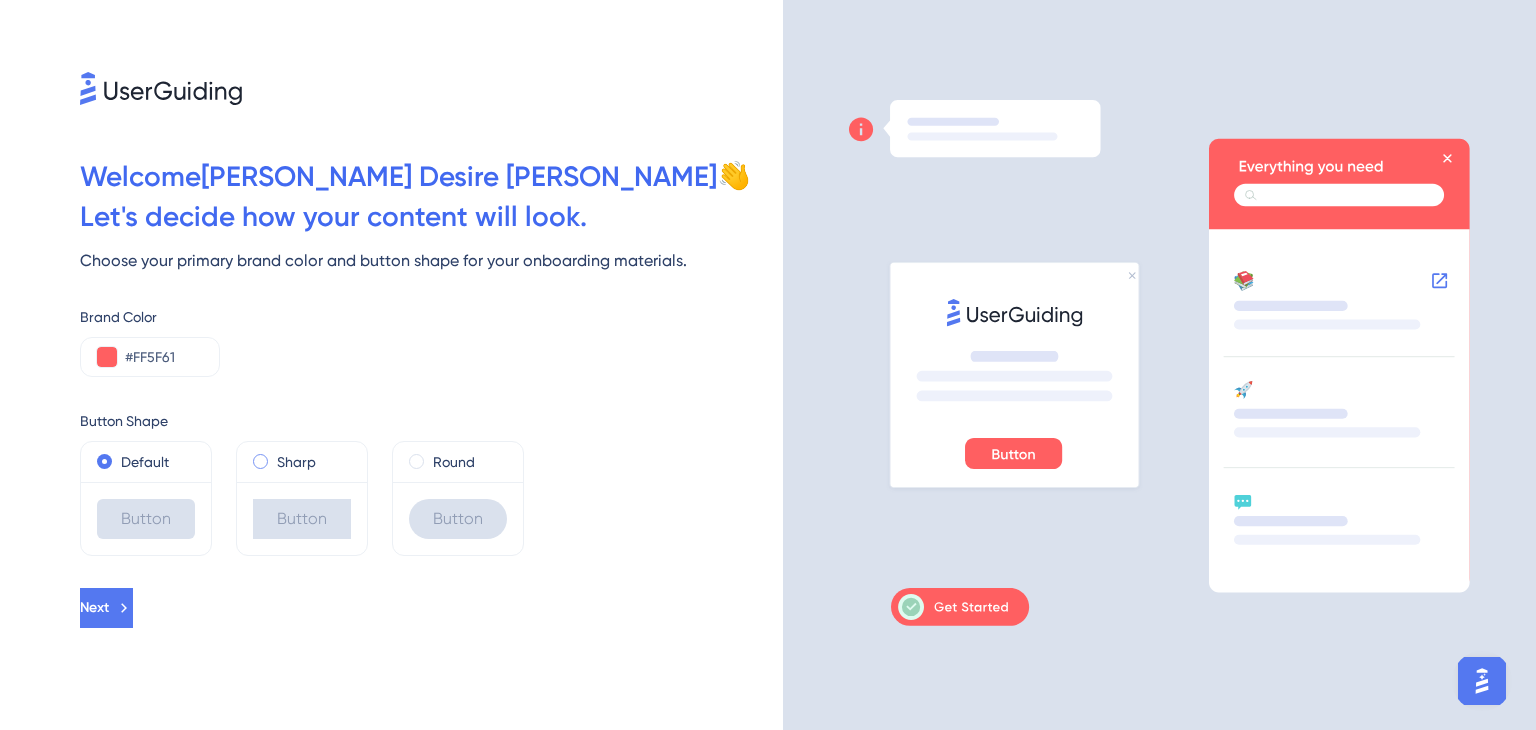 click on "Sharp" at bounding box center [302, 462] 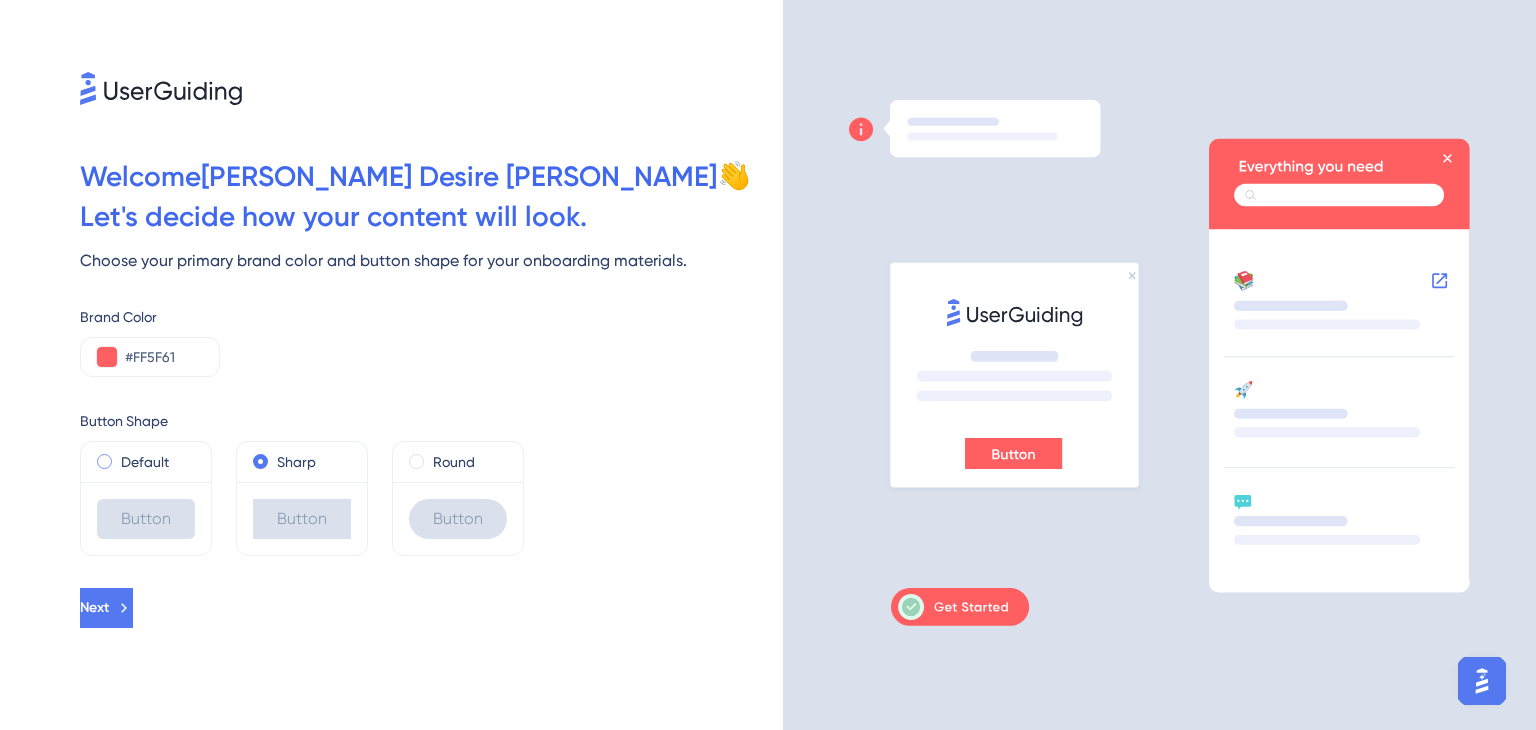 click at bounding box center (104, 461) 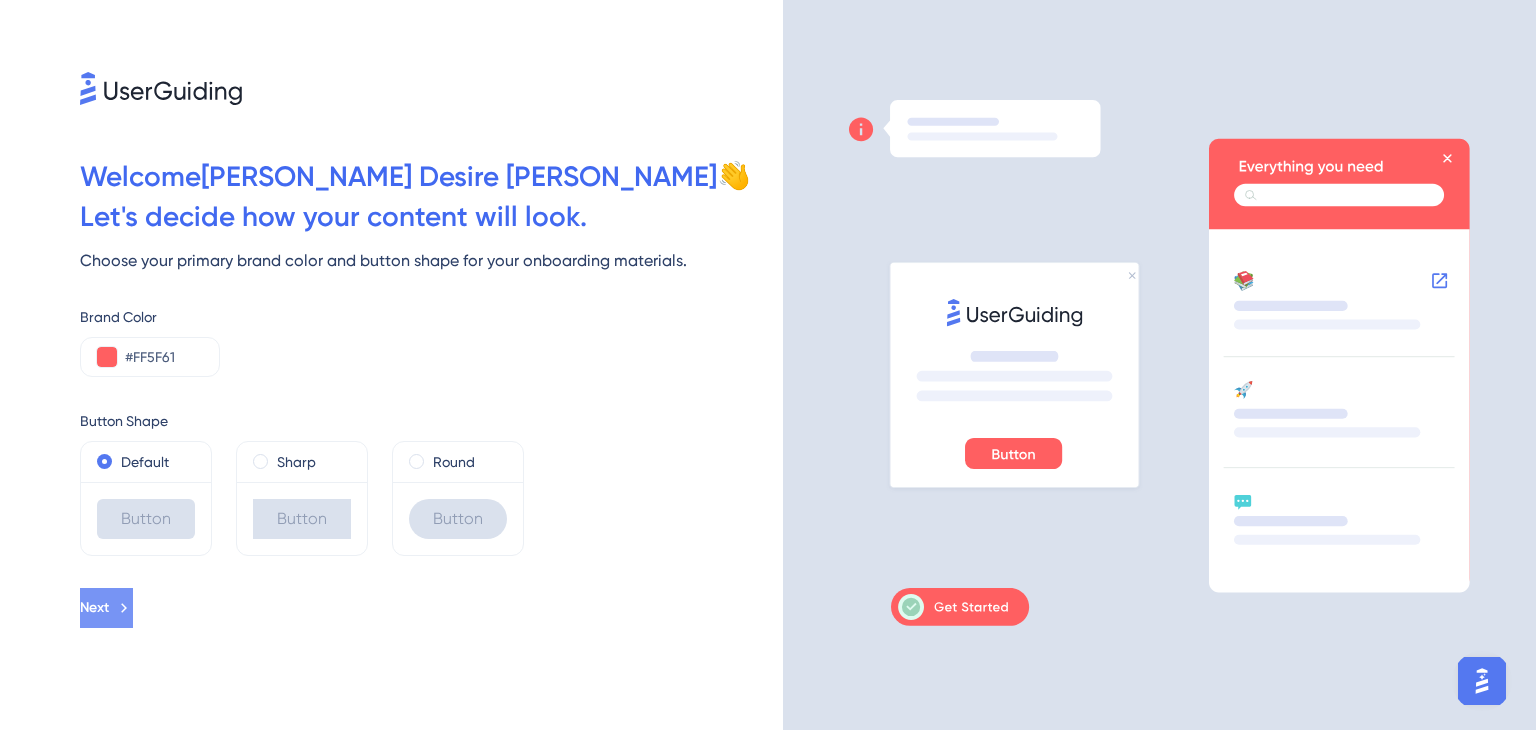 click 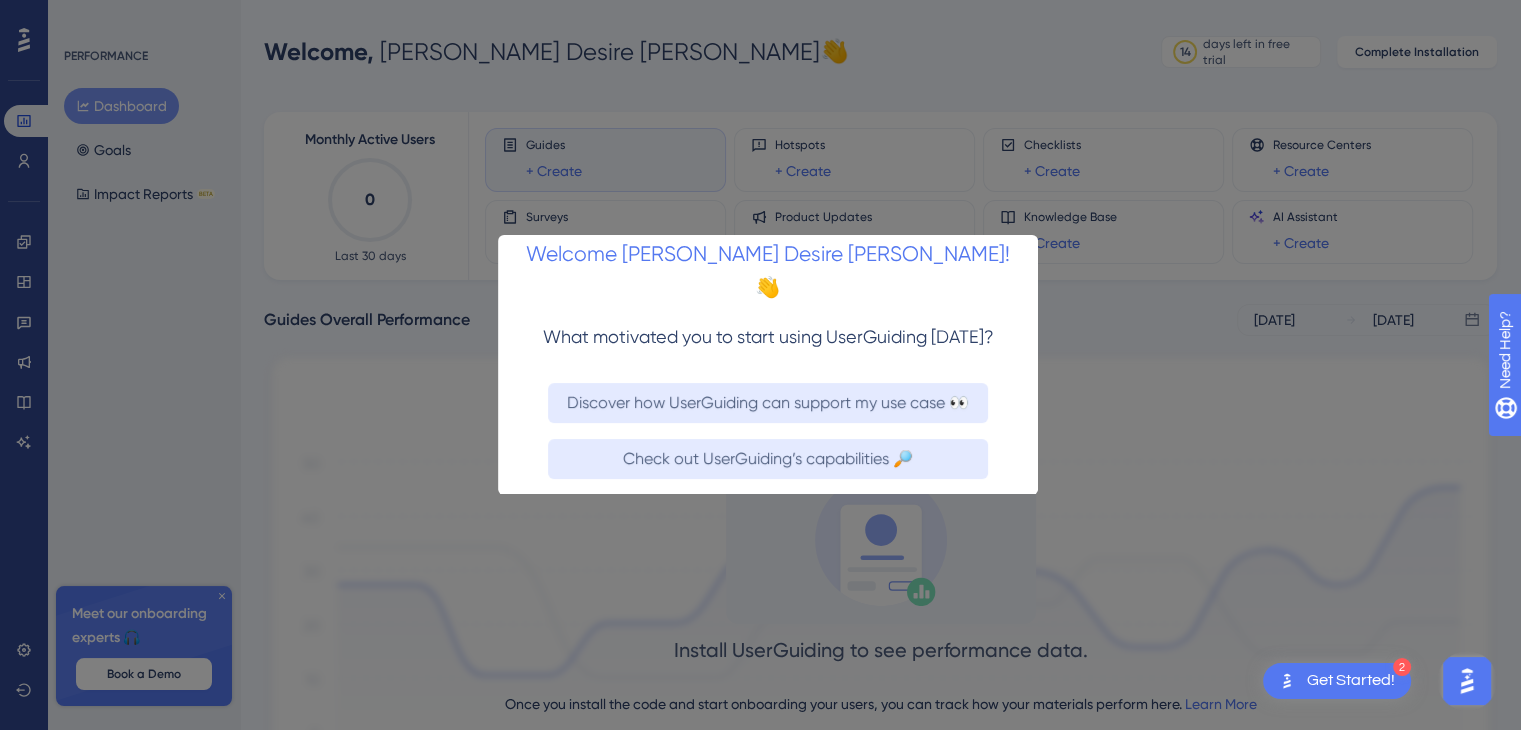 scroll, scrollTop: 0, scrollLeft: 0, axis: both 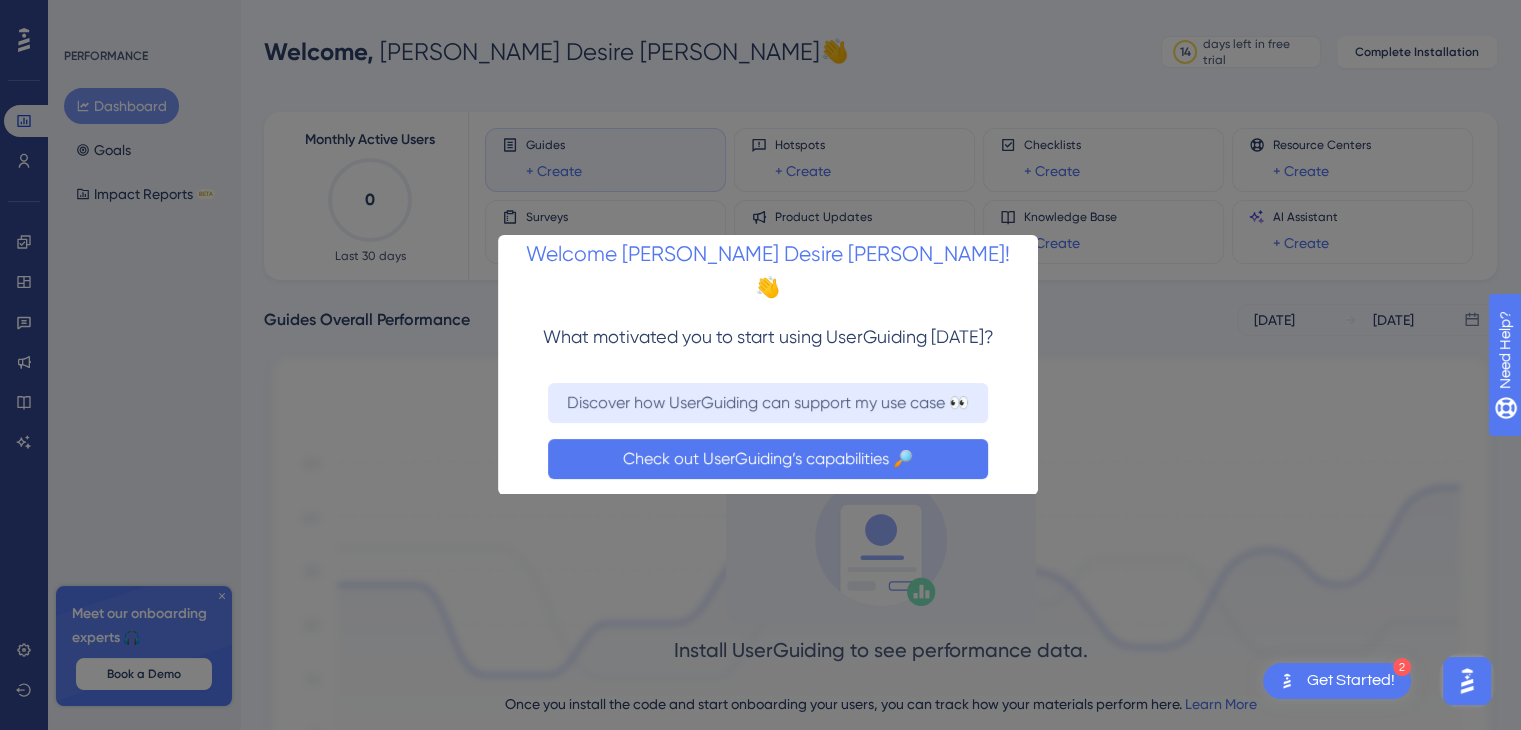 click on "Check out UserGuiding’s capabilities 🔎" at bounding box center (768, 459) 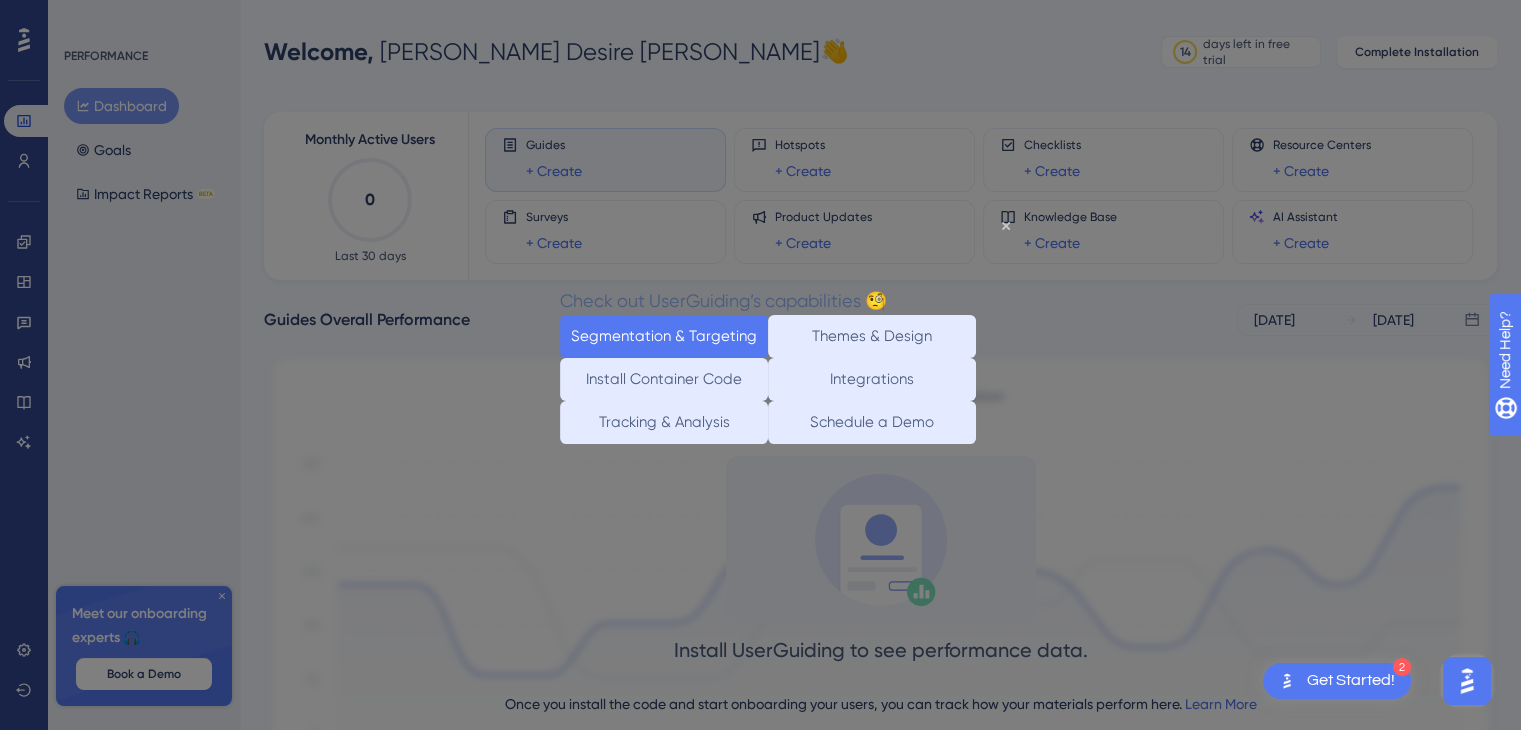 click on "Segmentation & Targeting" at bounding box center (664, 335) 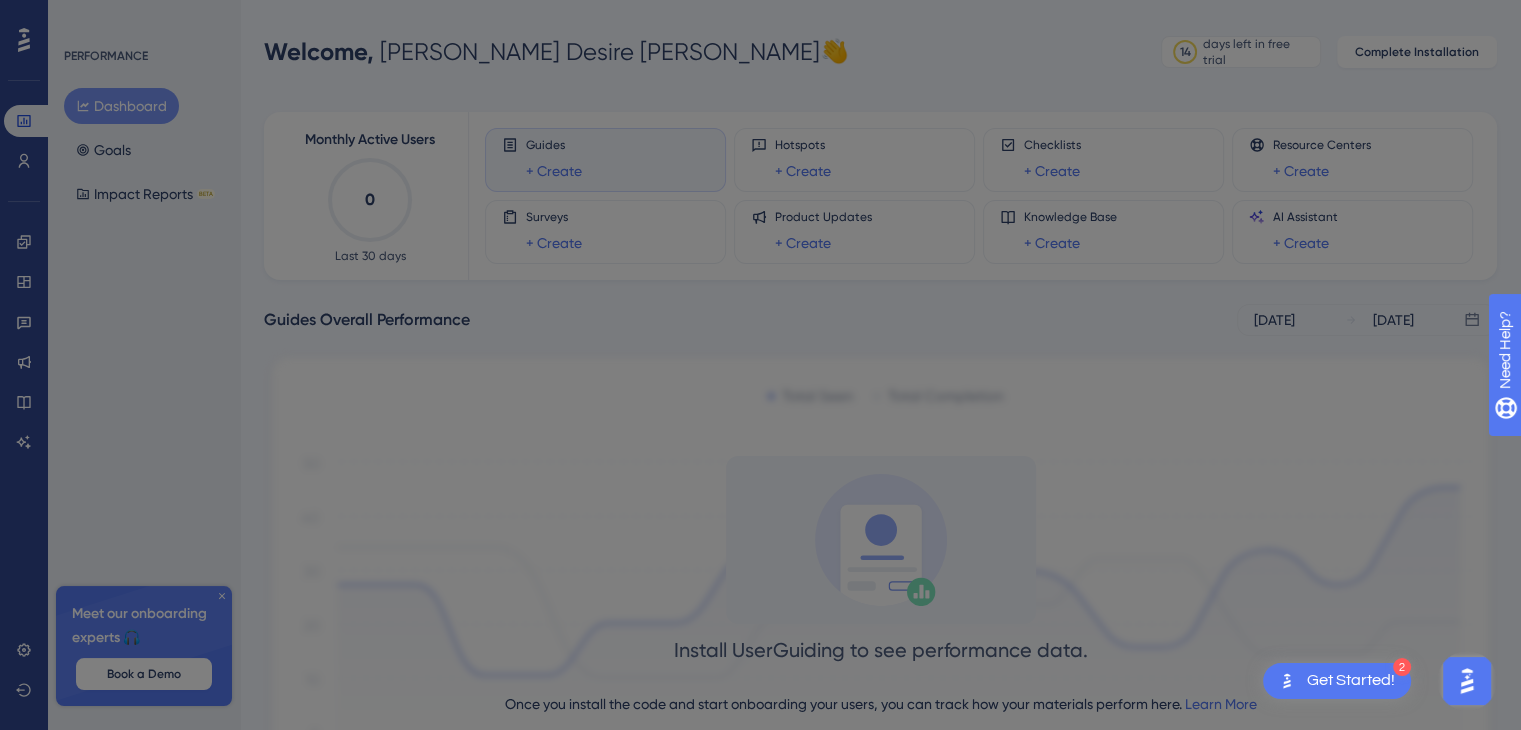 scroll, scrollTop: 0, scrollLeft: 0, axis: both 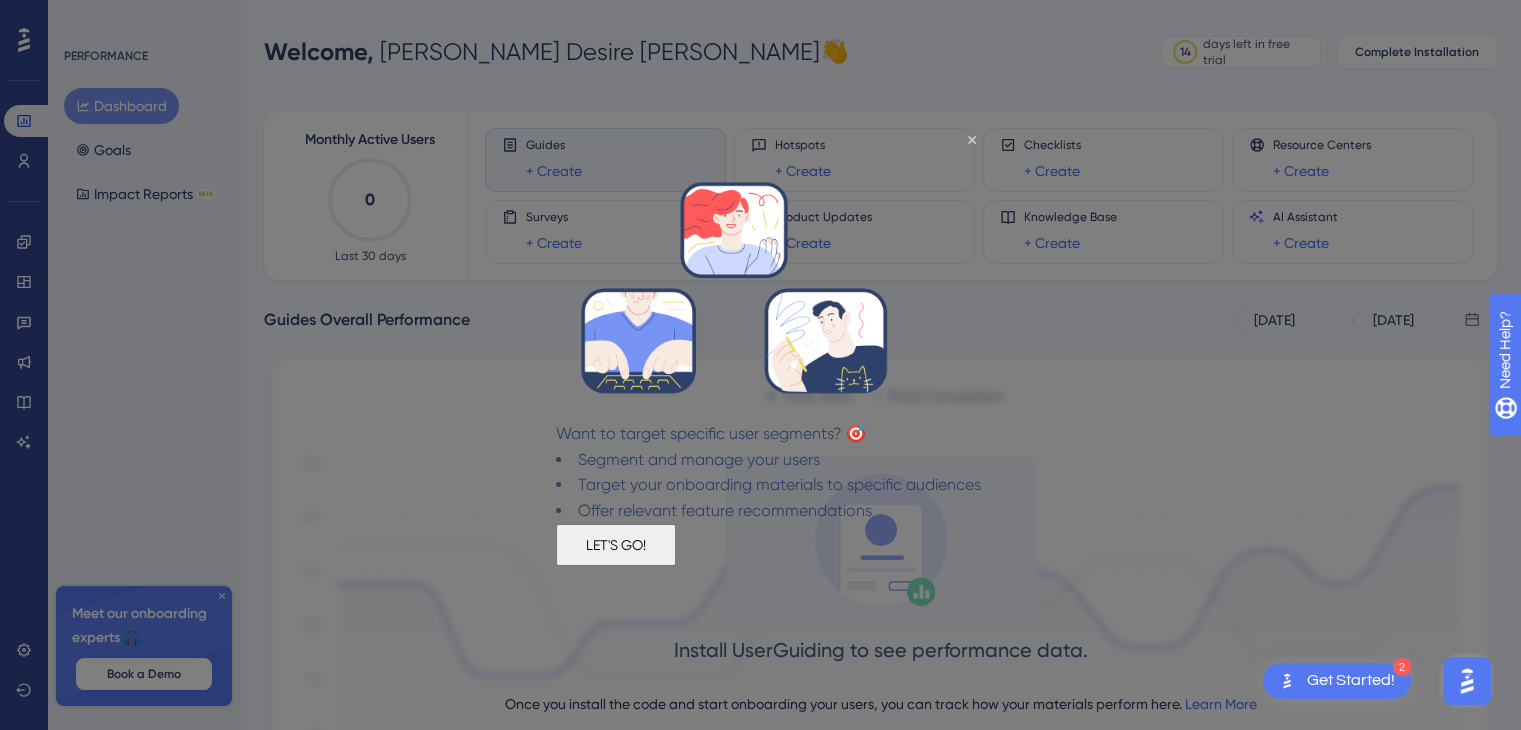 click on "LET'S GO!" at bounding box center [616, 545] 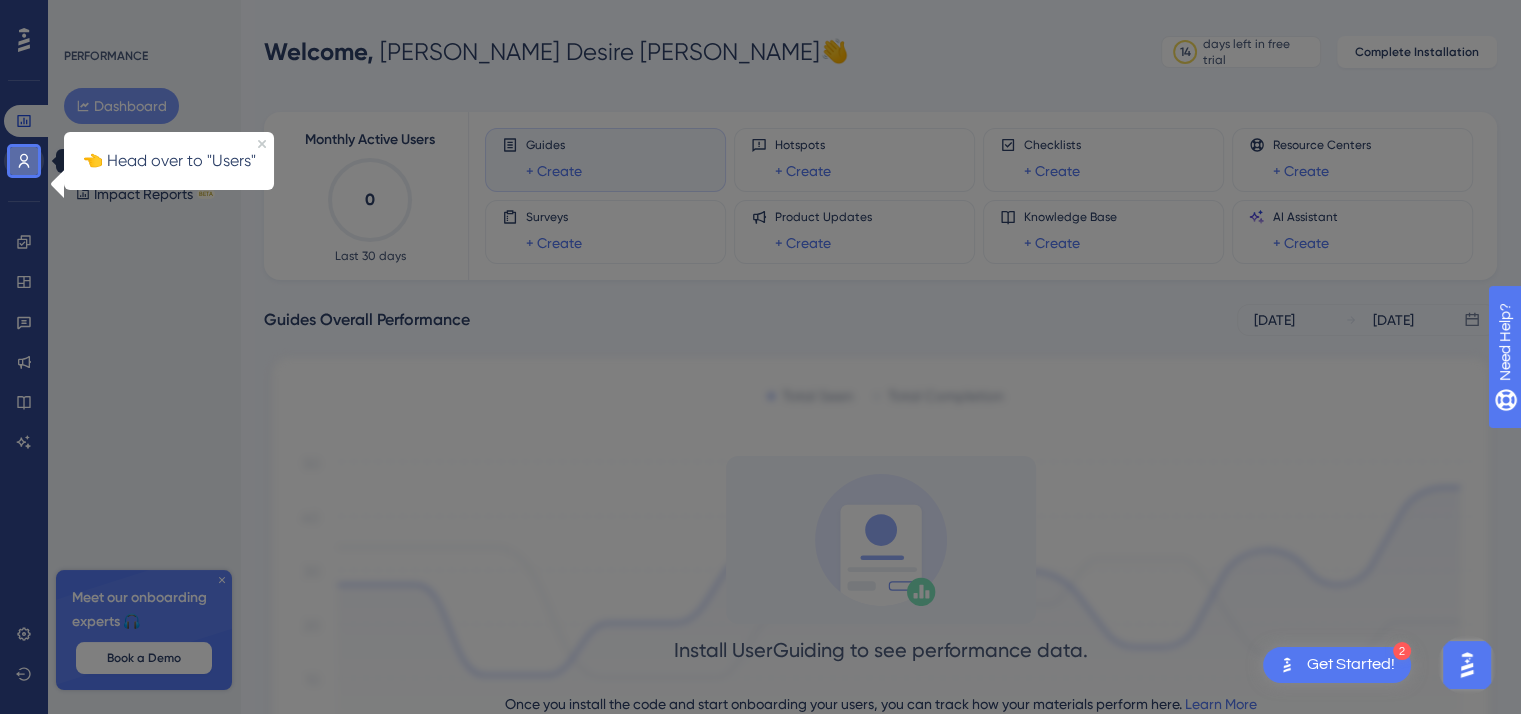 click 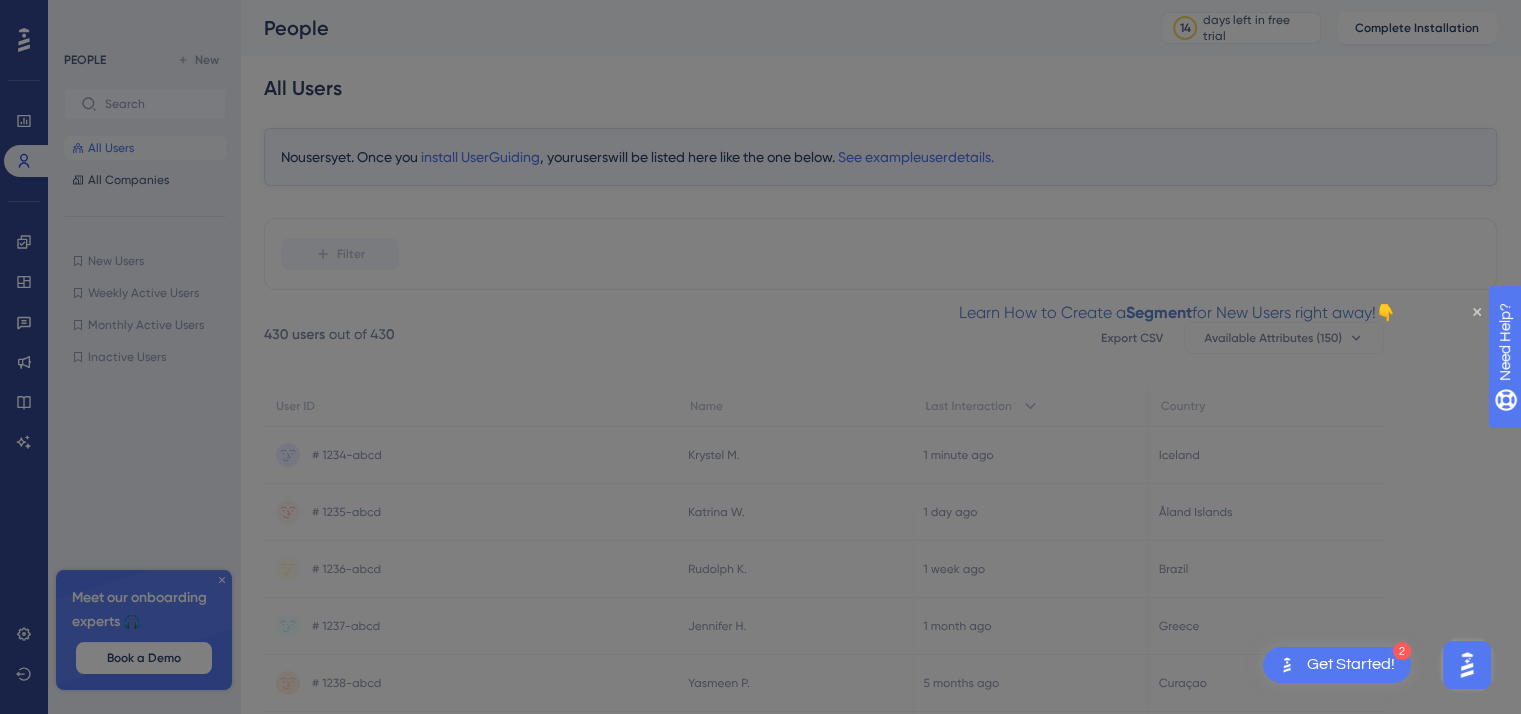 click on "Learn How to Create a  Segment  for New Users right away!👇" at bounding box center (1177, 313) 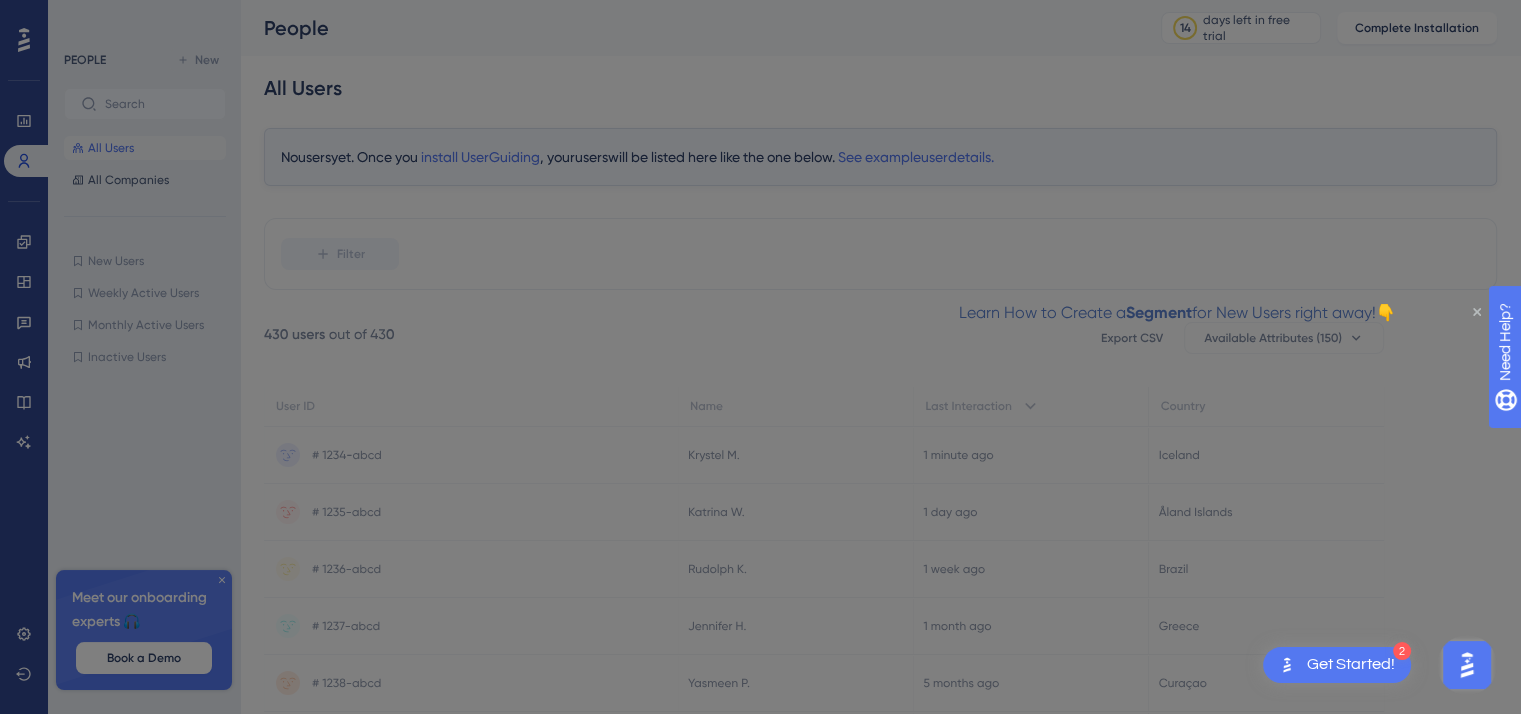 click 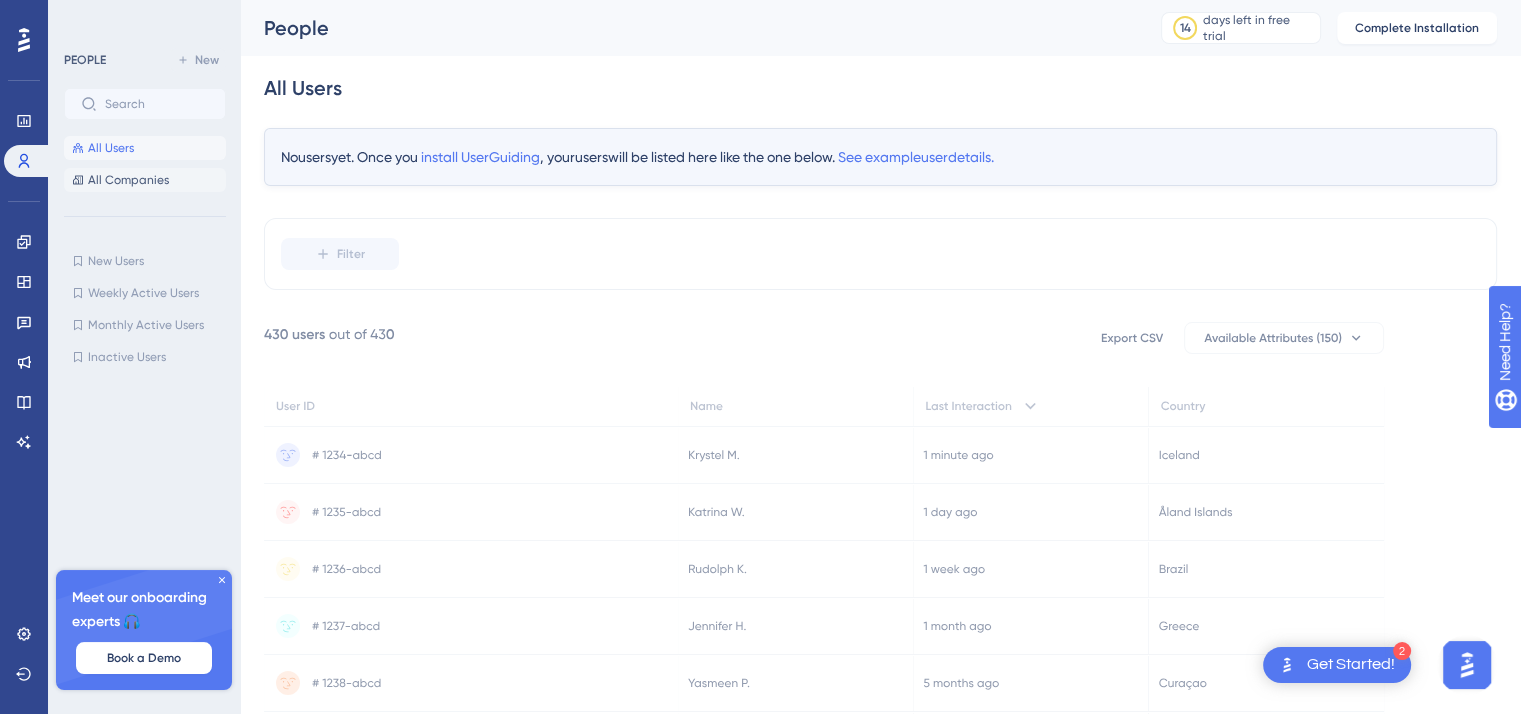 click on "All Companies" at bounding box center (128, 180) 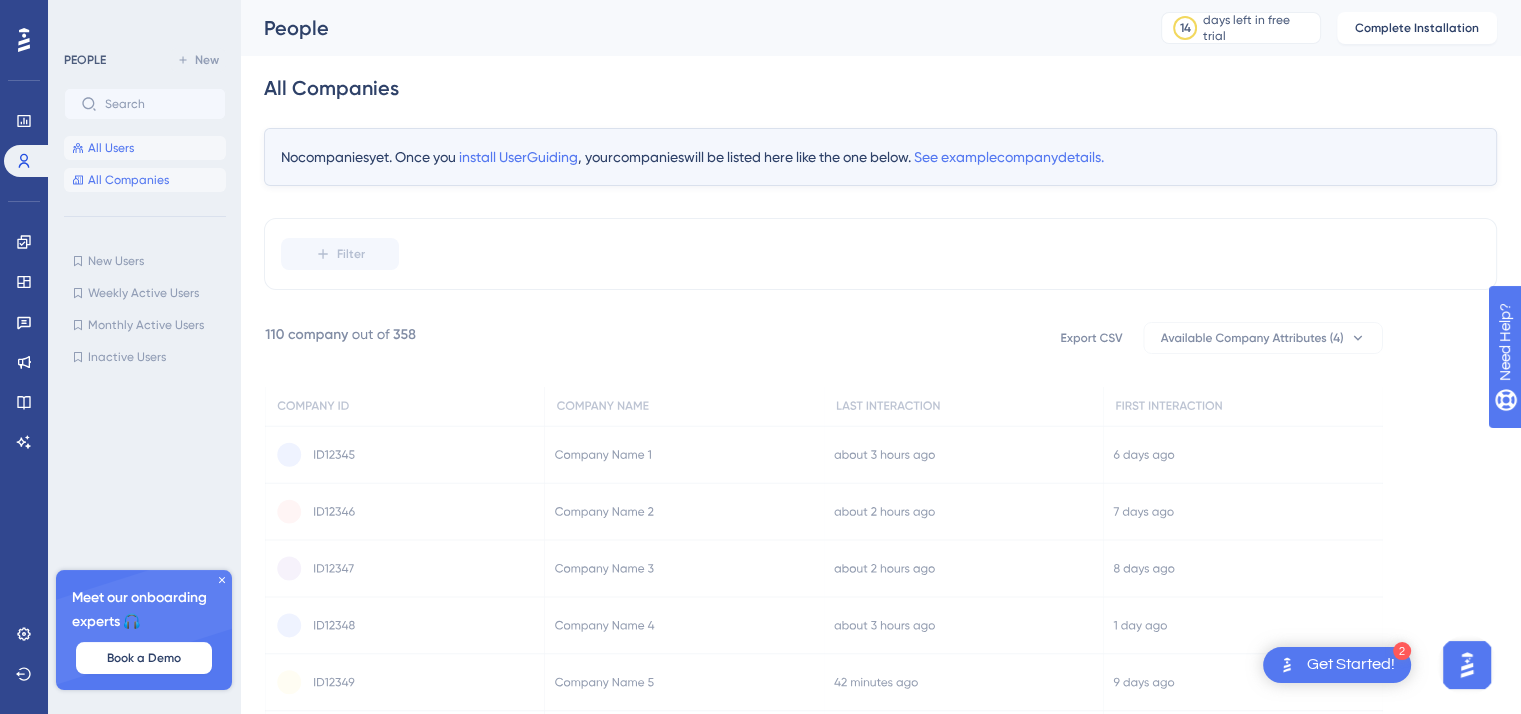 click on "All Users" at bounding box center [111, 148] 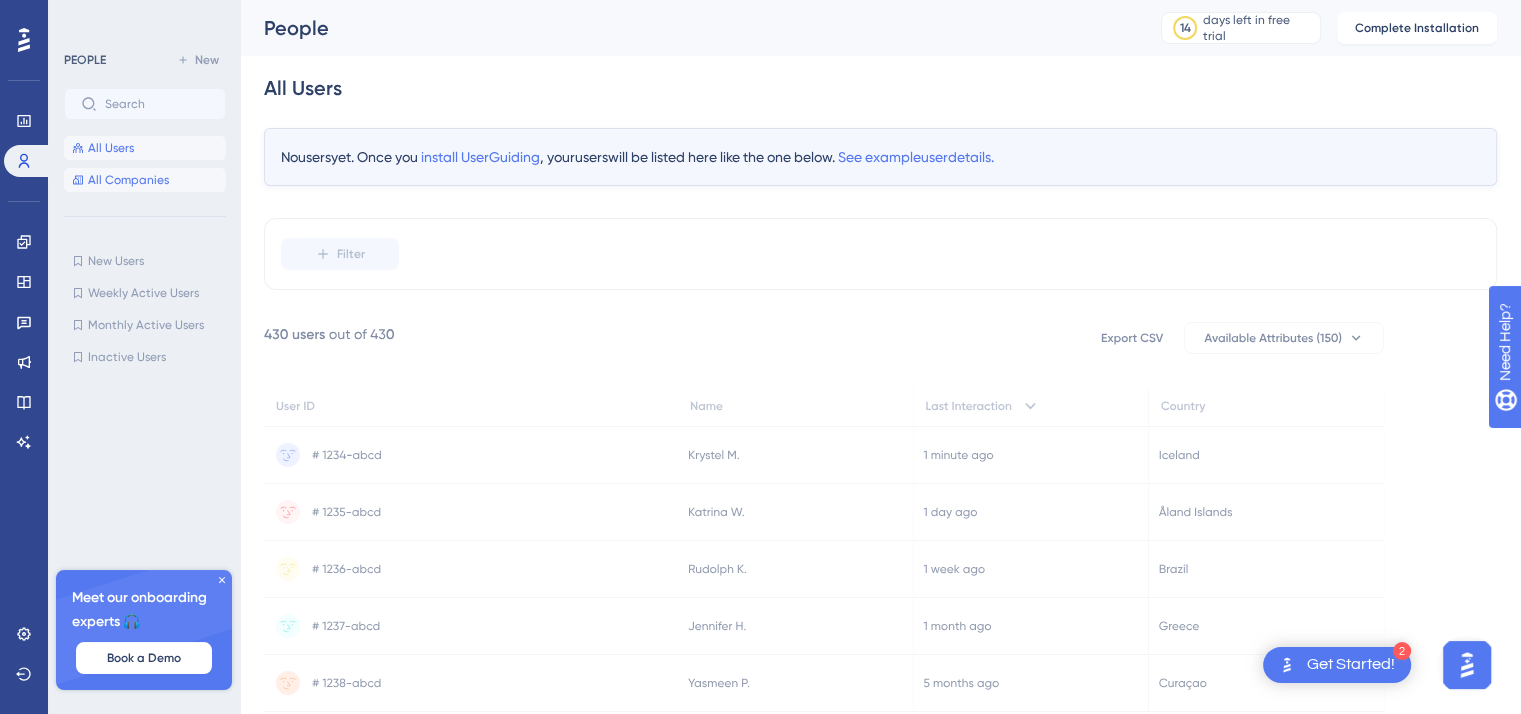 click on "All Companies" at bounding box center (128, 180) 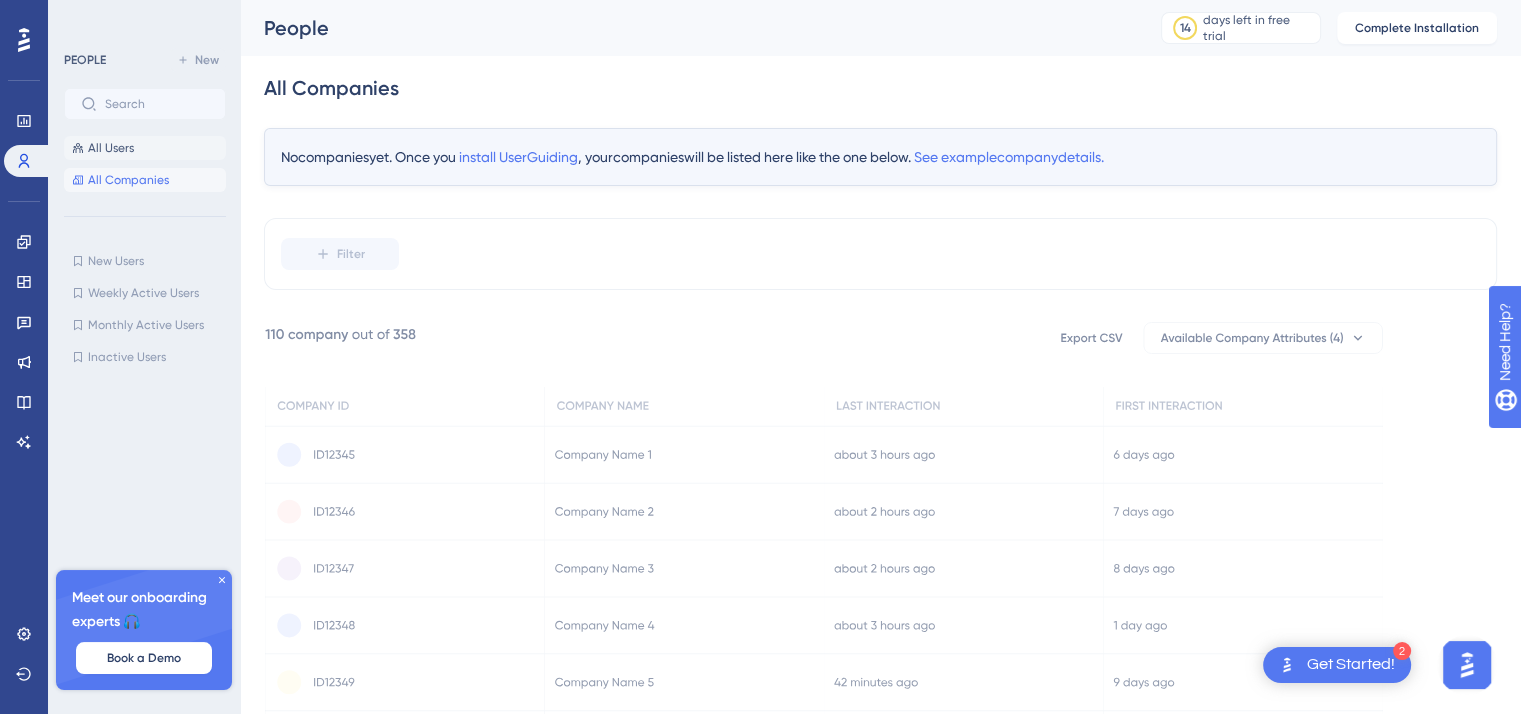 click on "All Users" at bounding box center (111, 148) 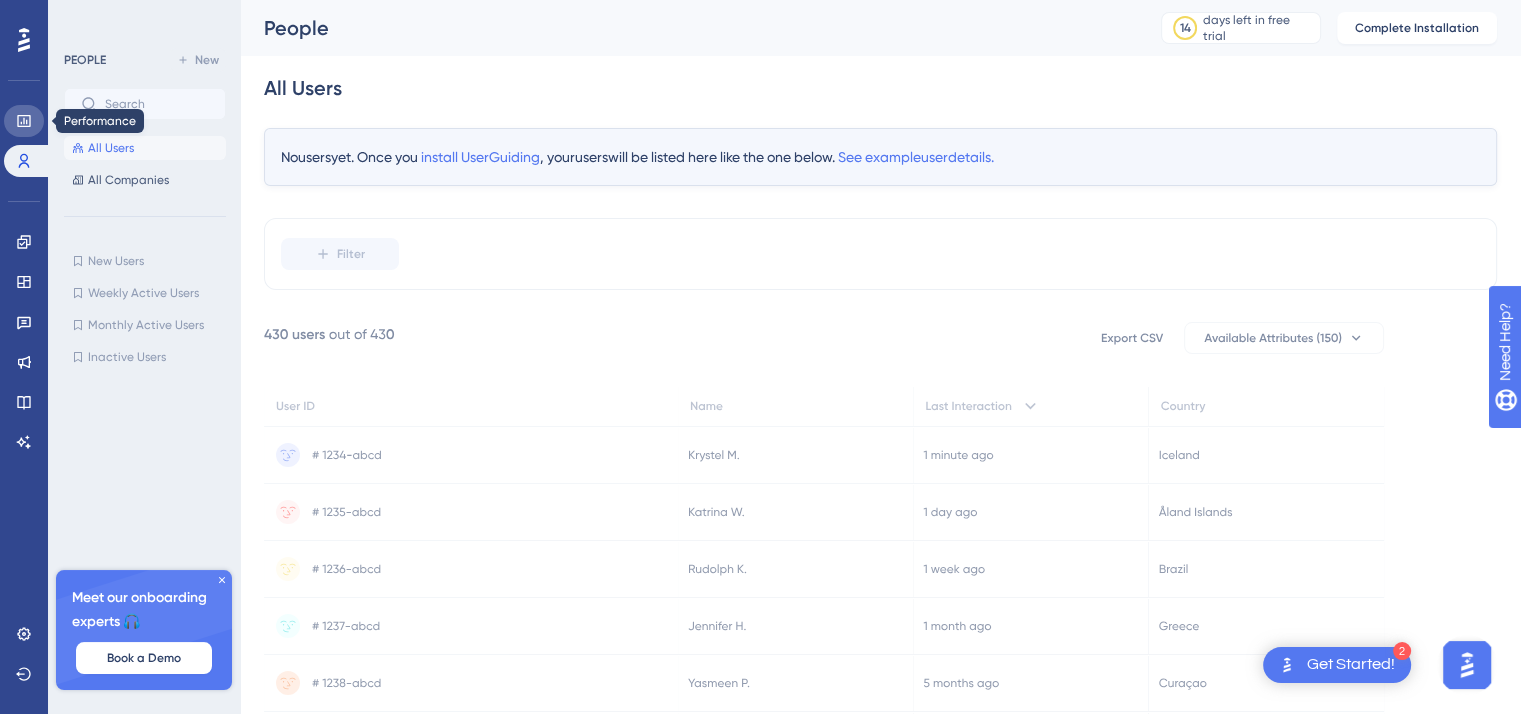 click 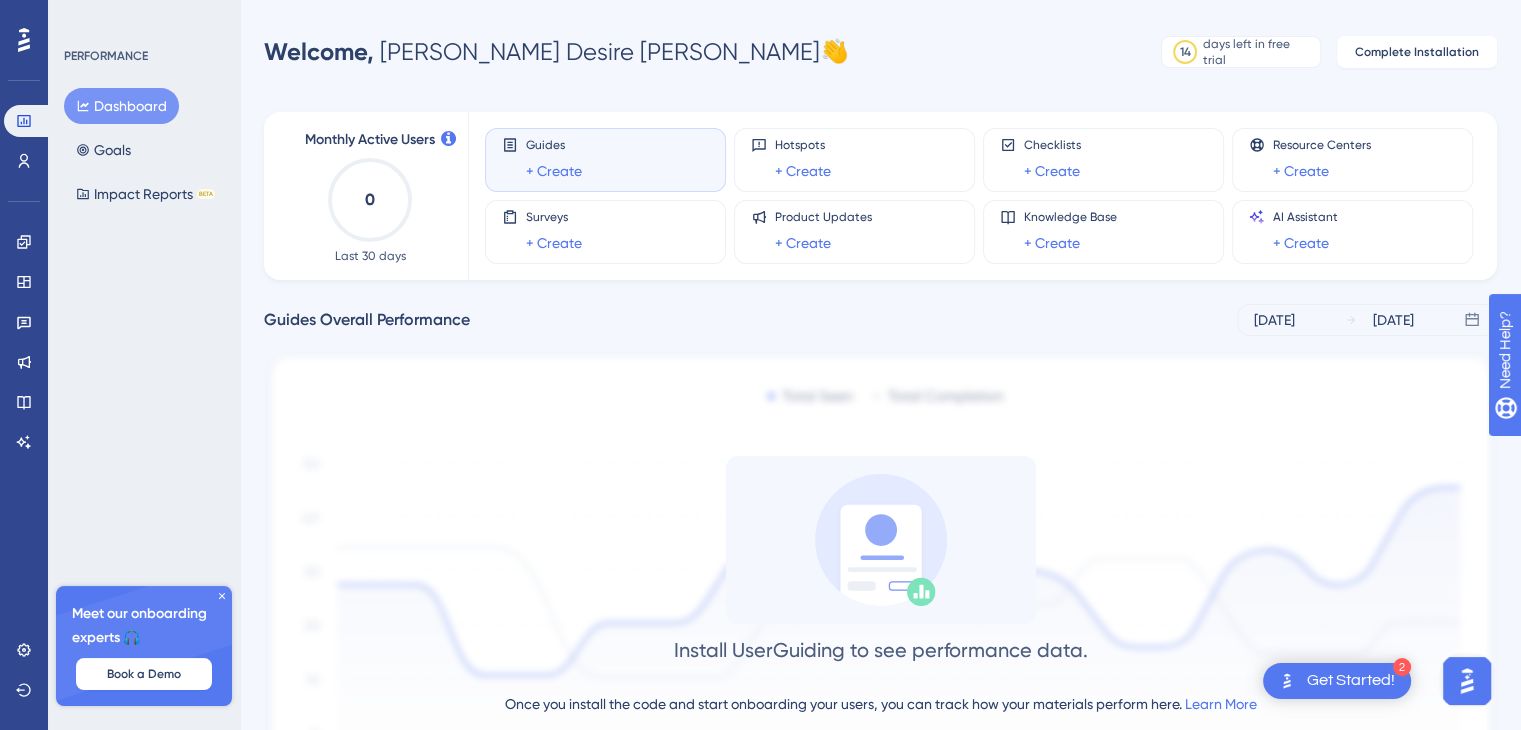click 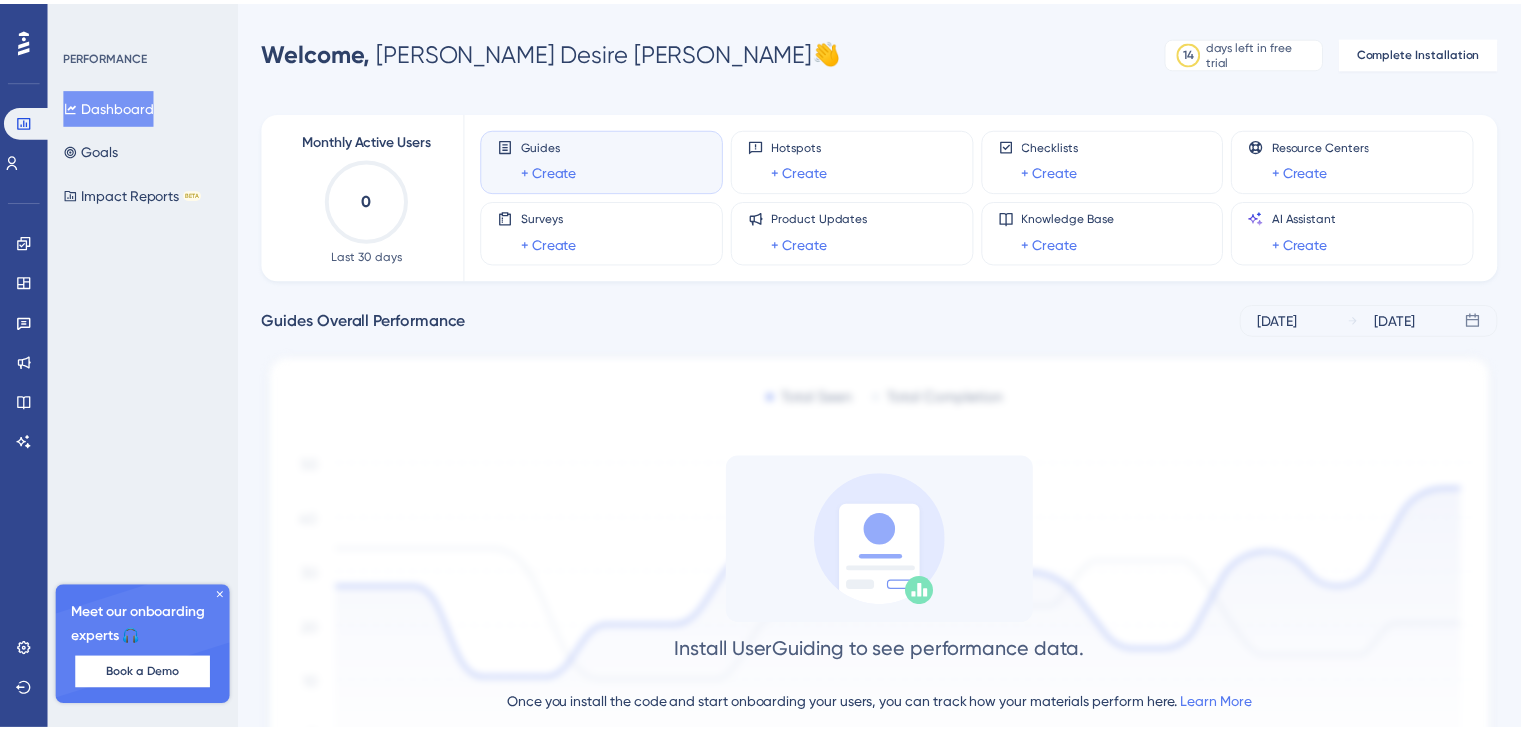 scroll, scrollTop: 0, scrollLeft: 0, axis: both 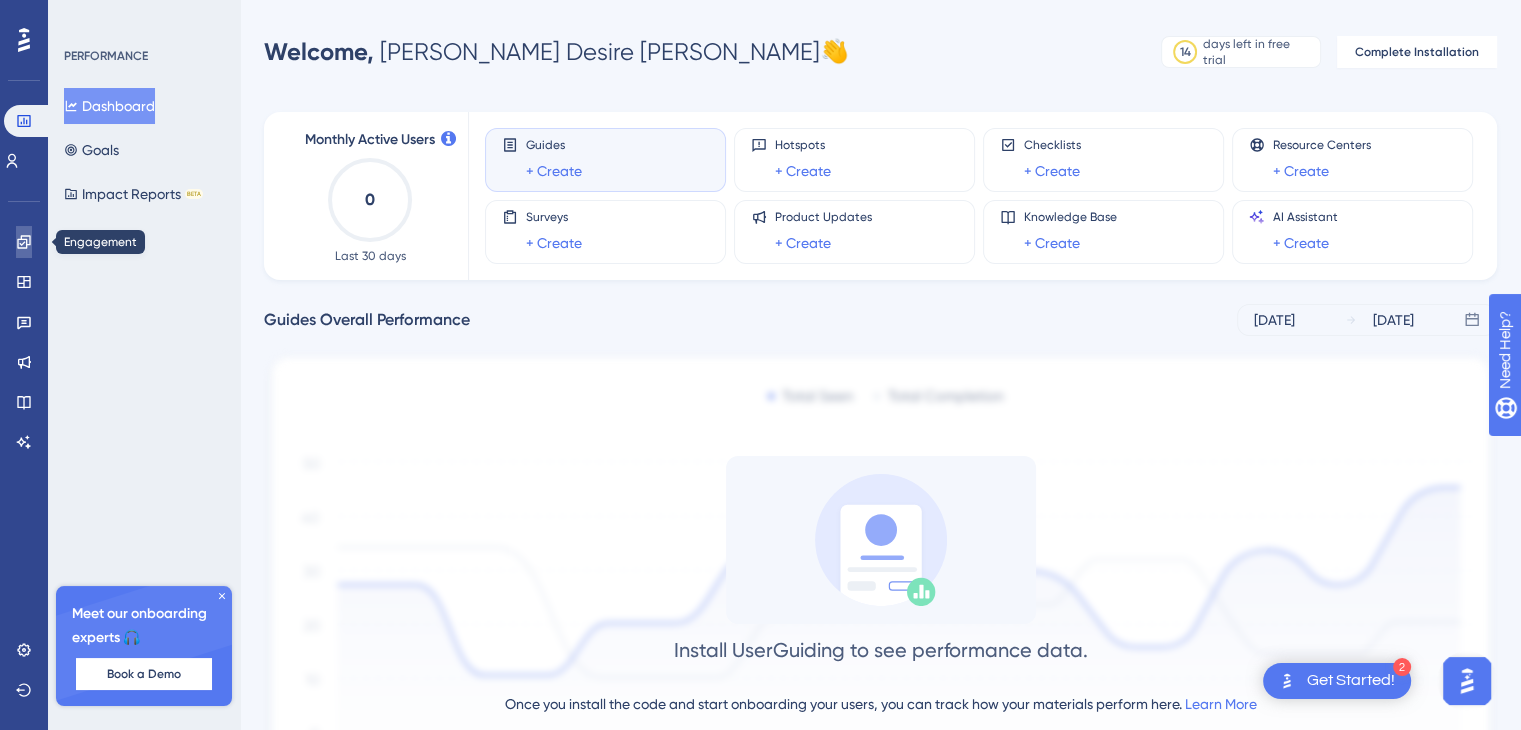 click at bounding box center [24, 242] 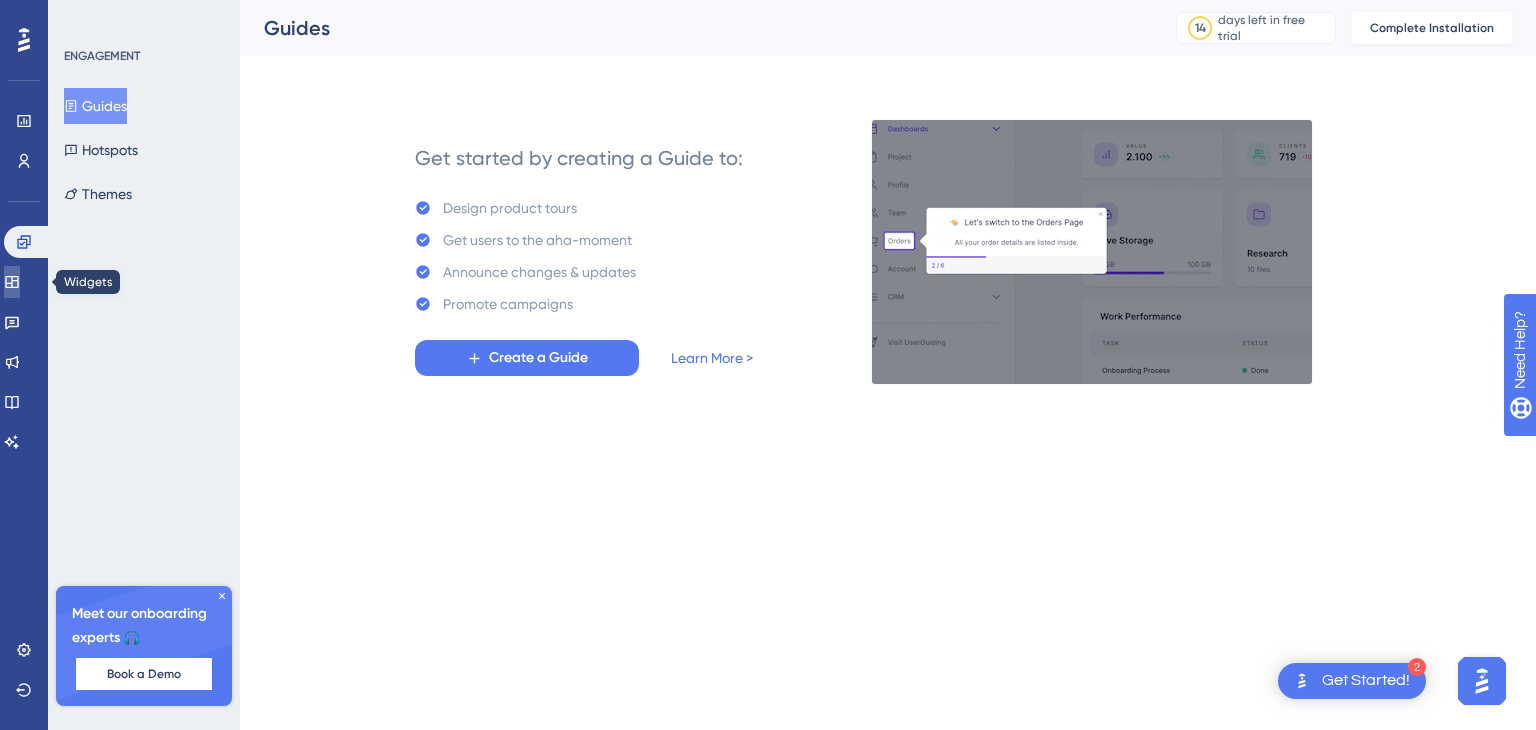 click 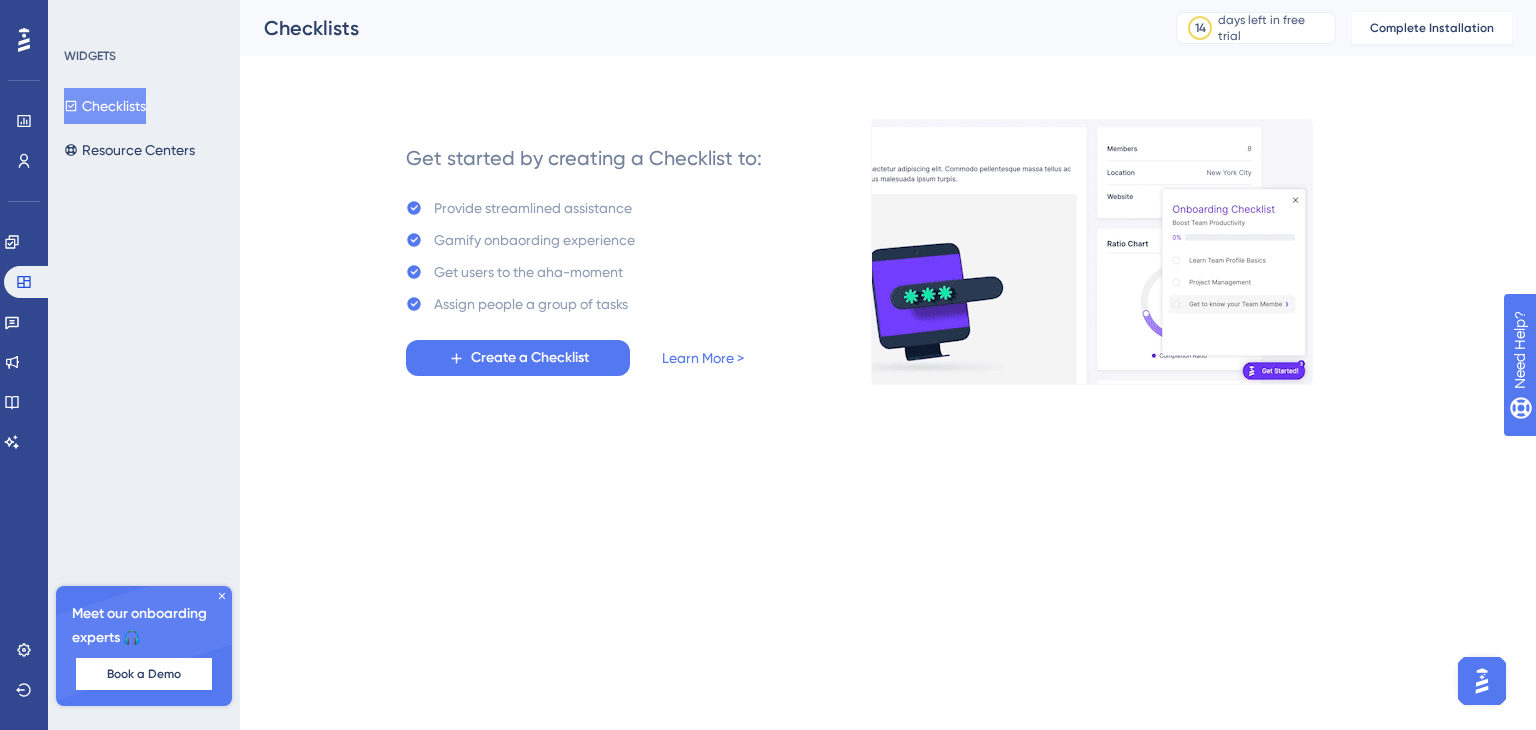 click at bounding box center (24, 40) 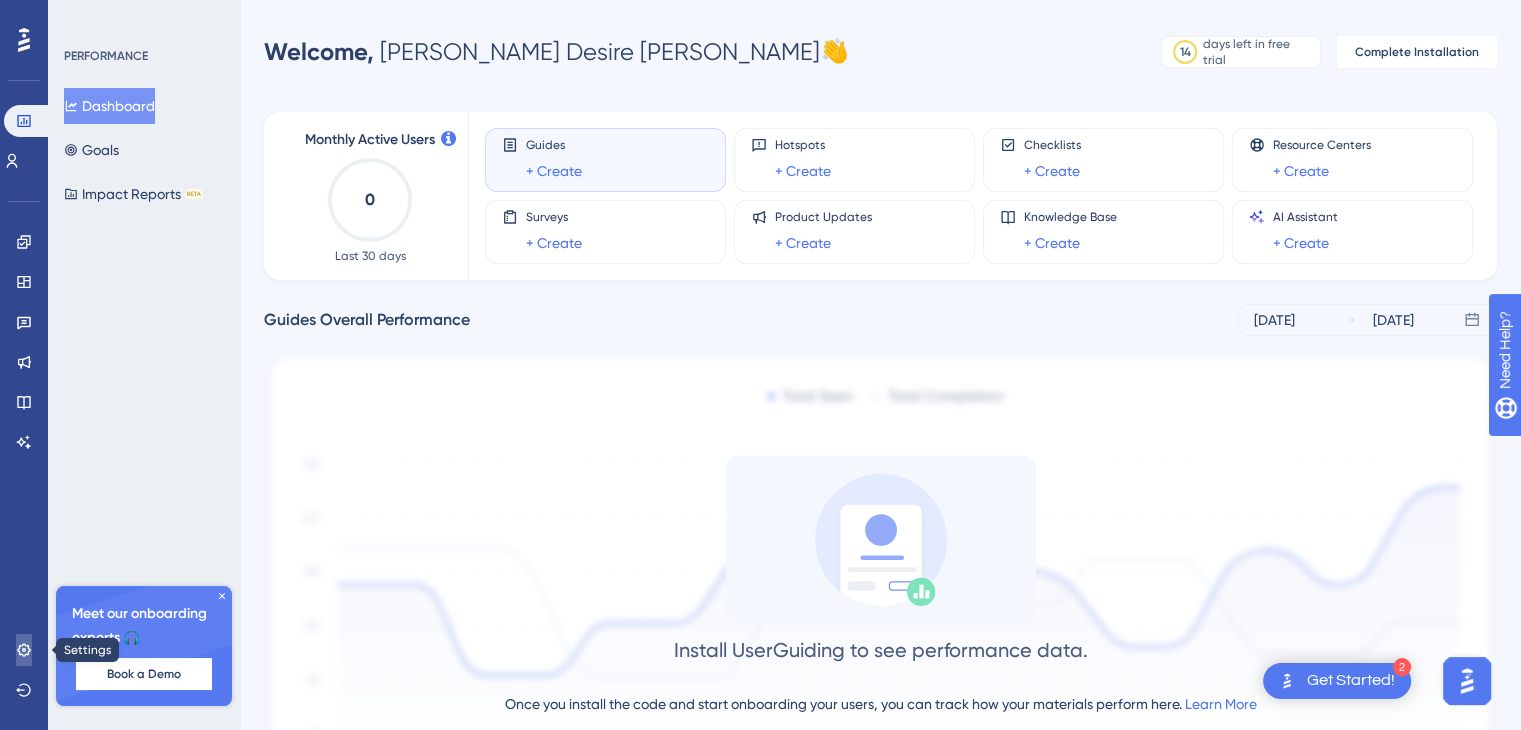 click 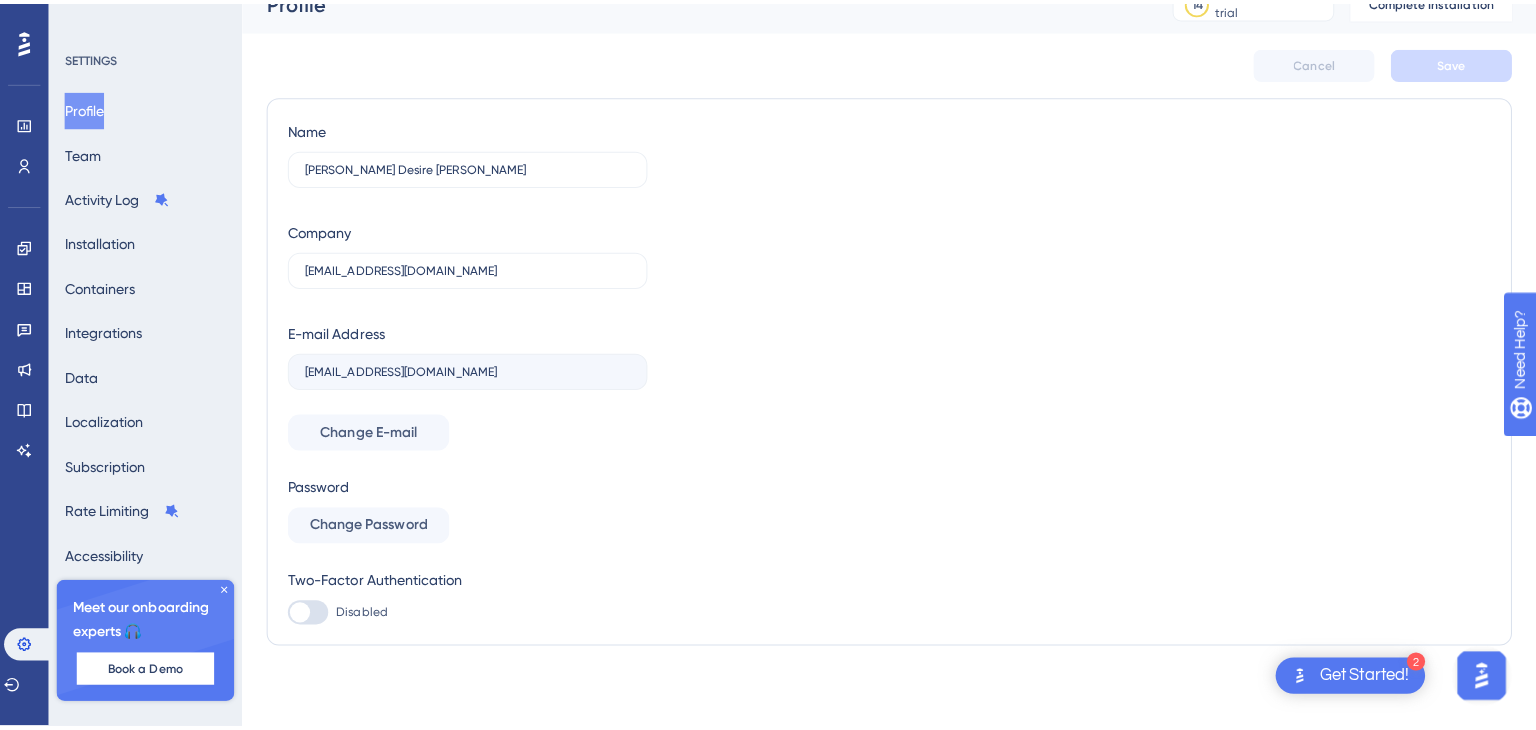 scroll, scrollTop: 0, scrollLeft: 0, axis: both 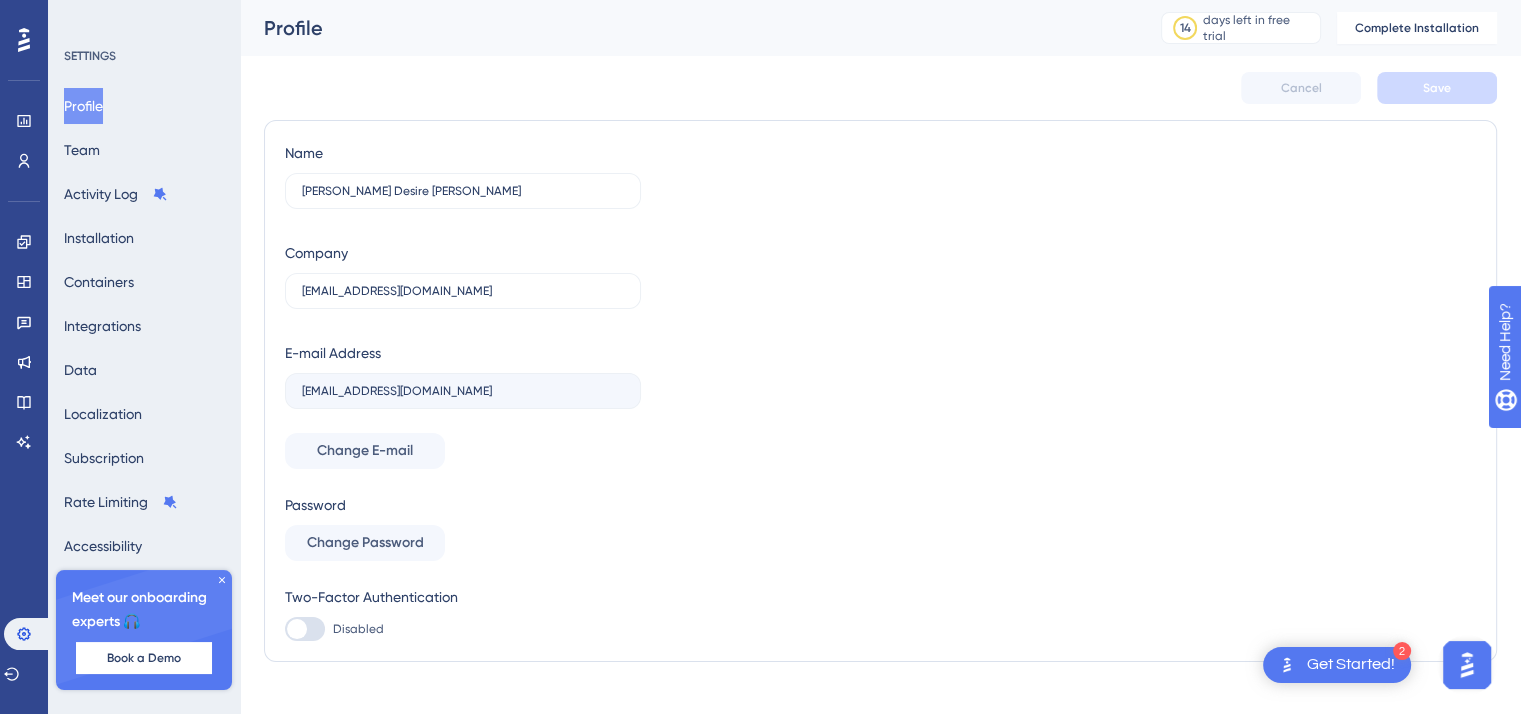click 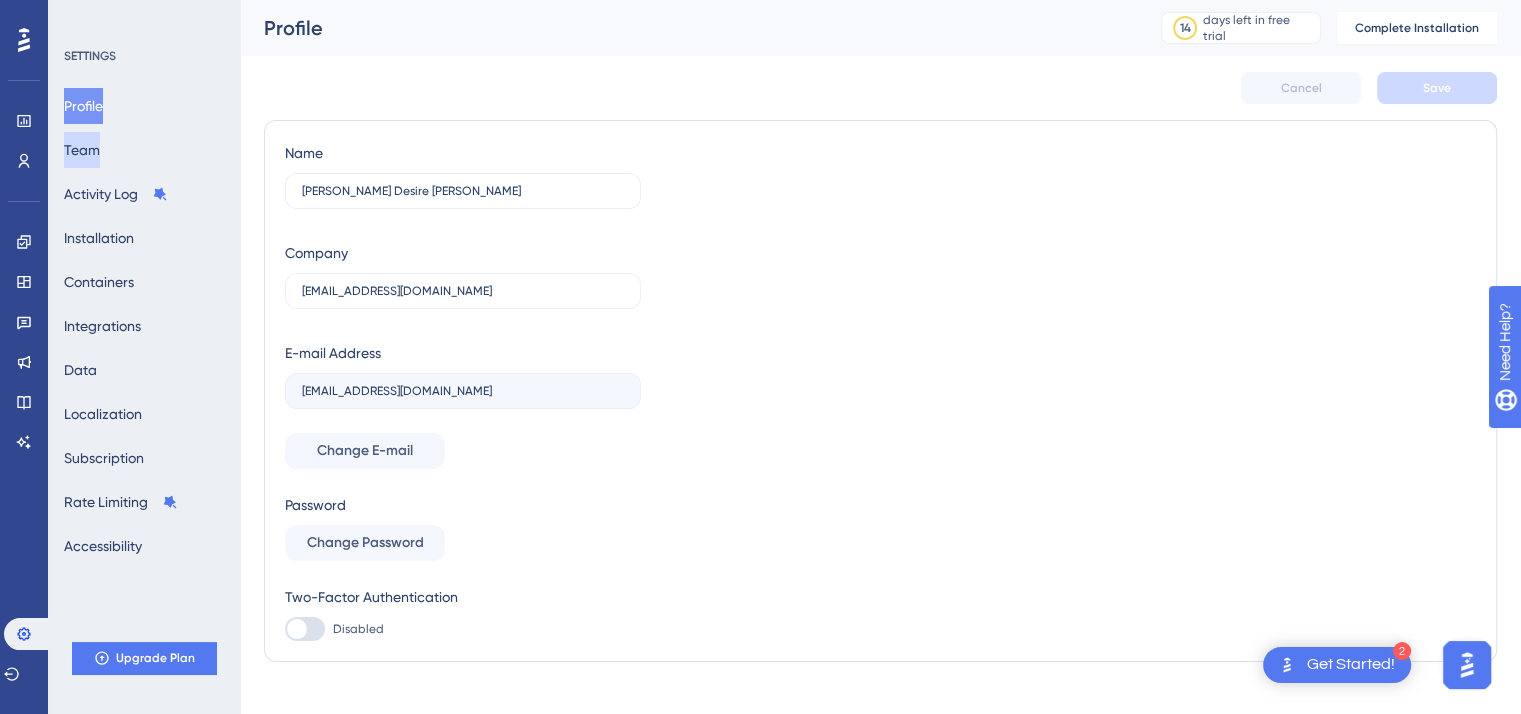 click on "Team" at bounding box center [82, 150] 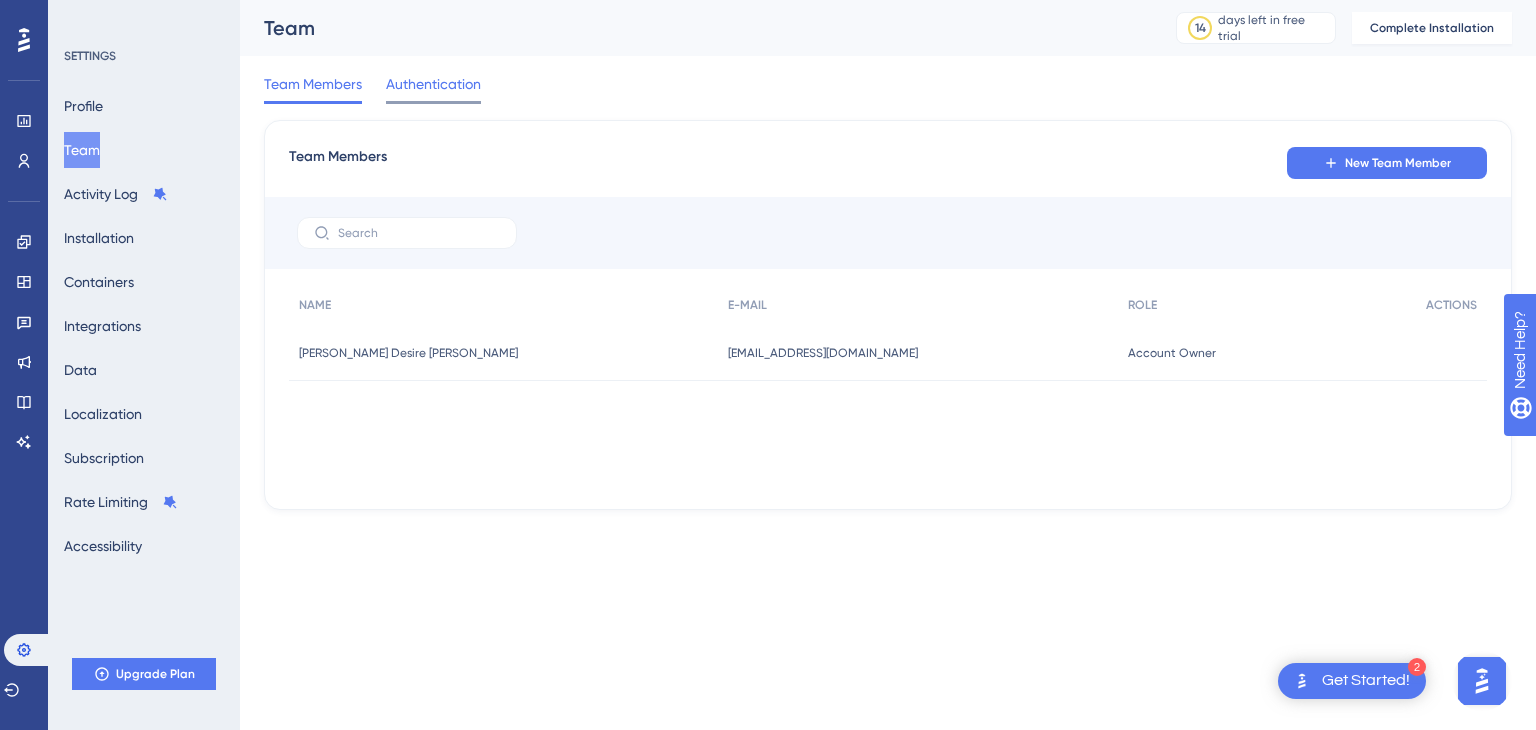 click on "Authentication" at bounding box center (433, 88) 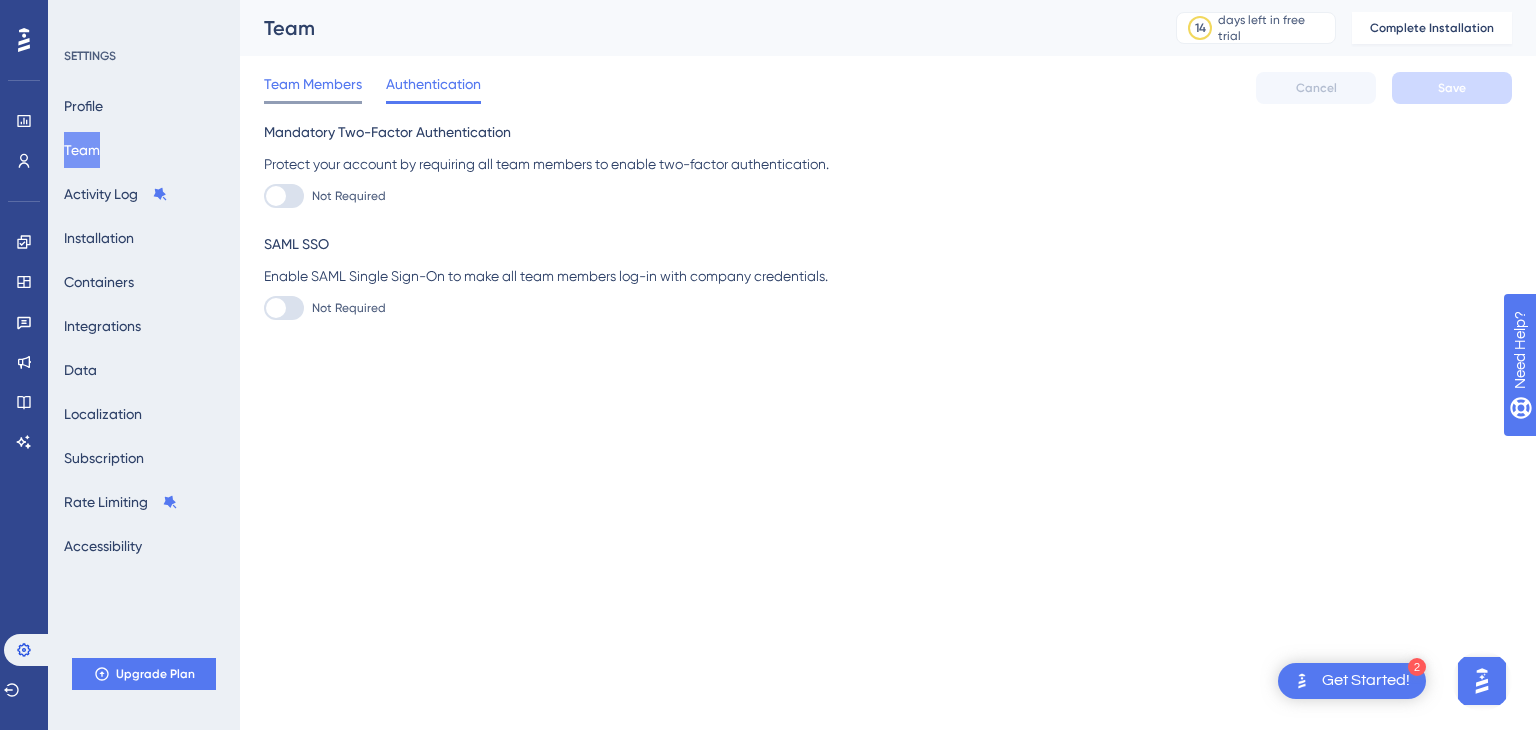 click on "Team Members" at bounding box center (313, 84) 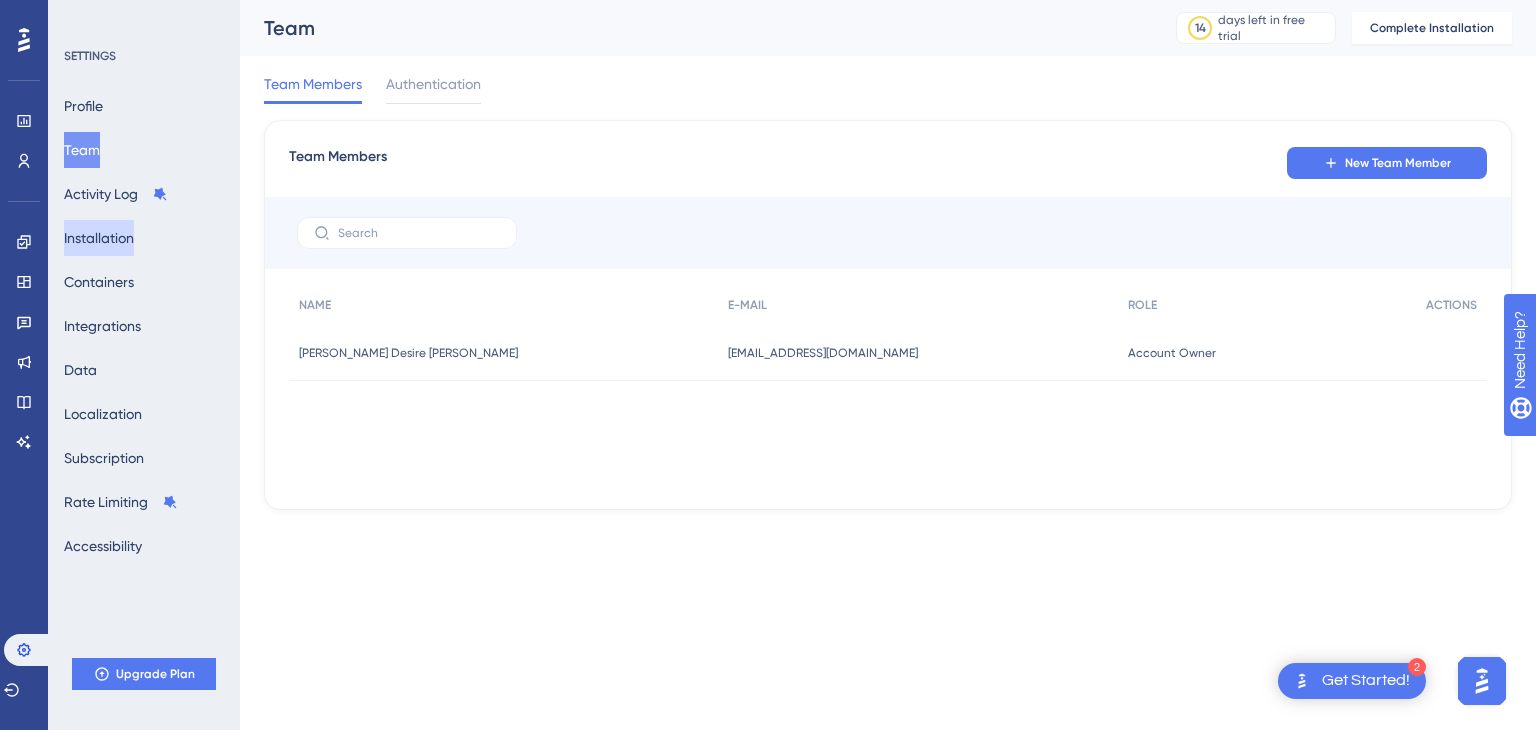click on "Installation" at bounding box center (99, 238) 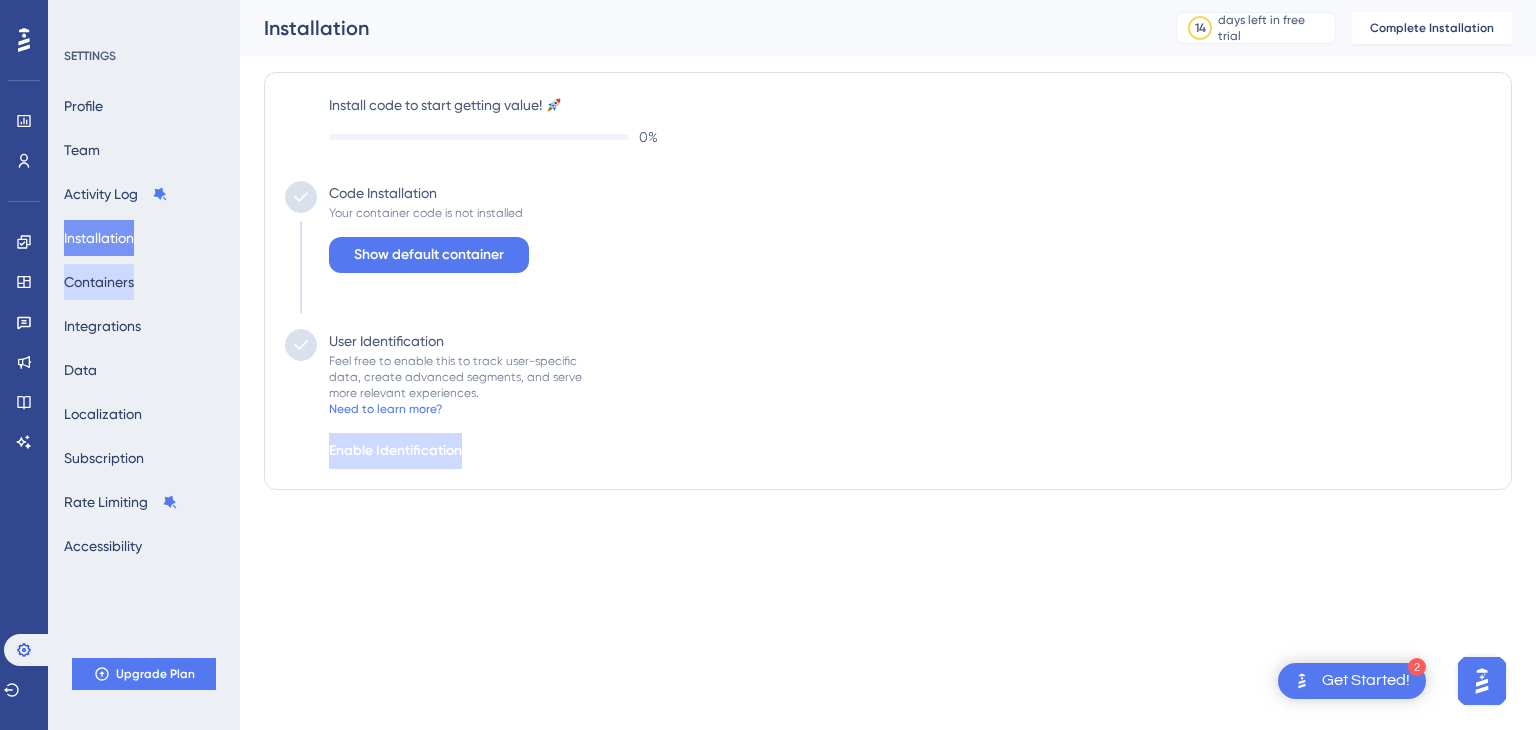 scroll, scrollTop: 0, scrollLeft: 0, axis: both 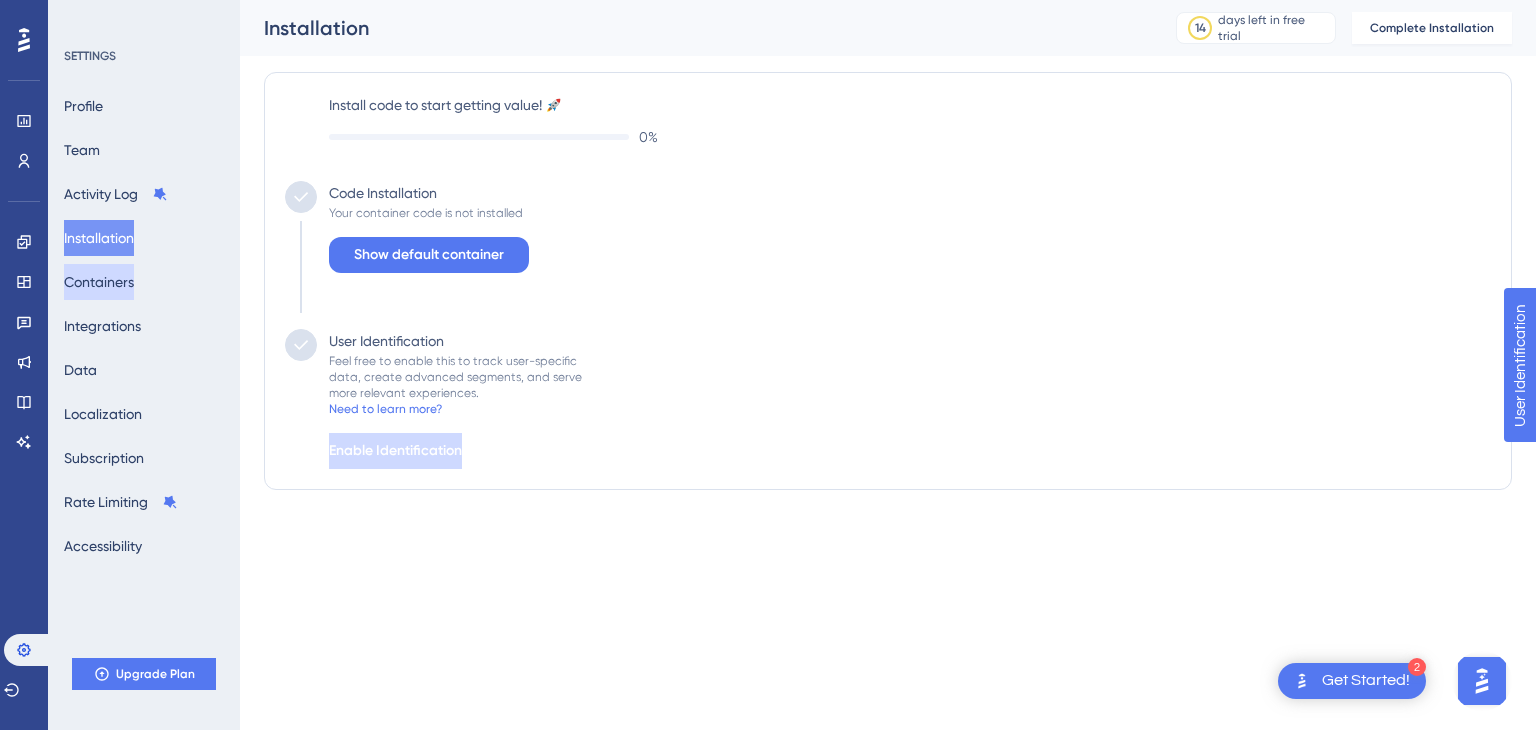 click on "Containers" at bounding box center [99, 282] 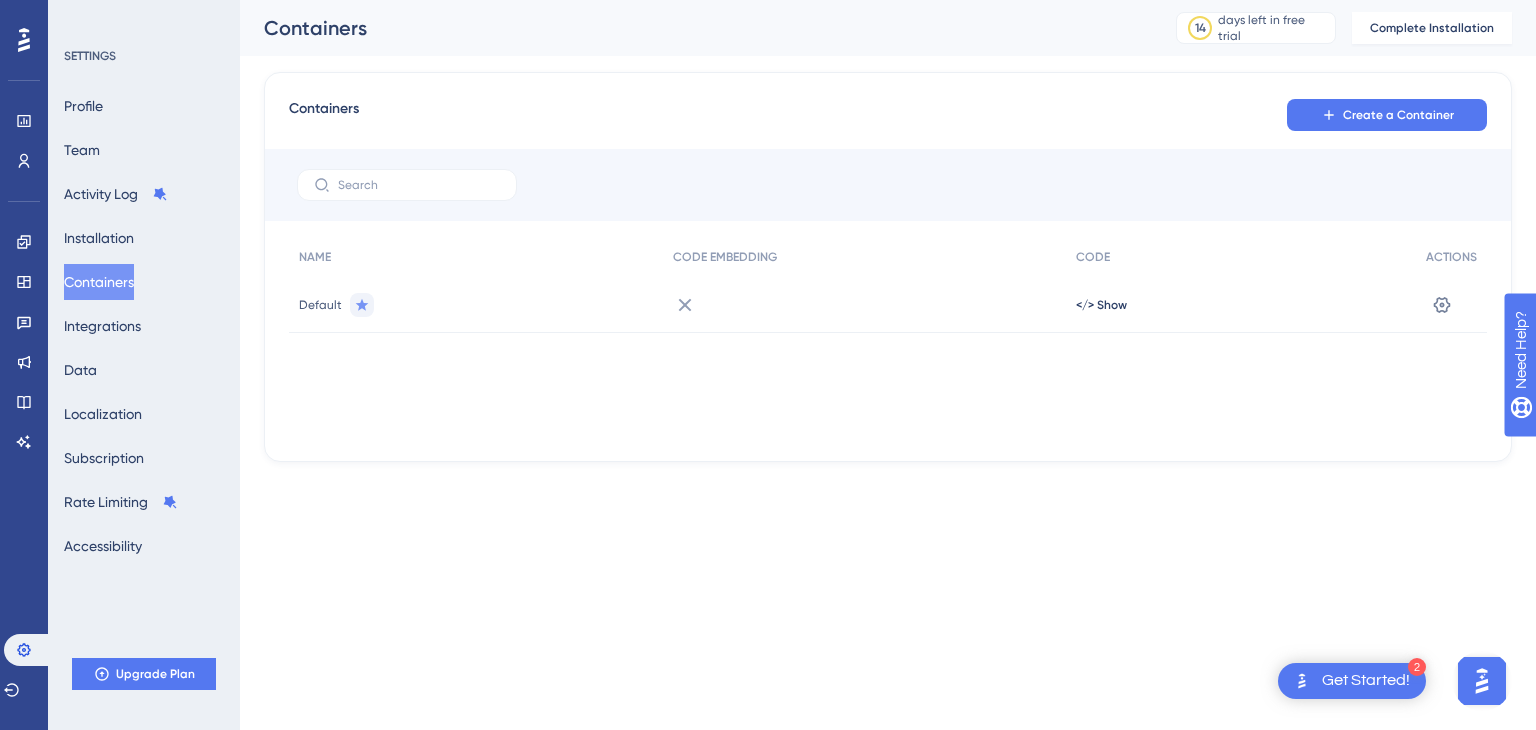 scroll, scrollTop: 0, scrollLeft: 0, axis: both 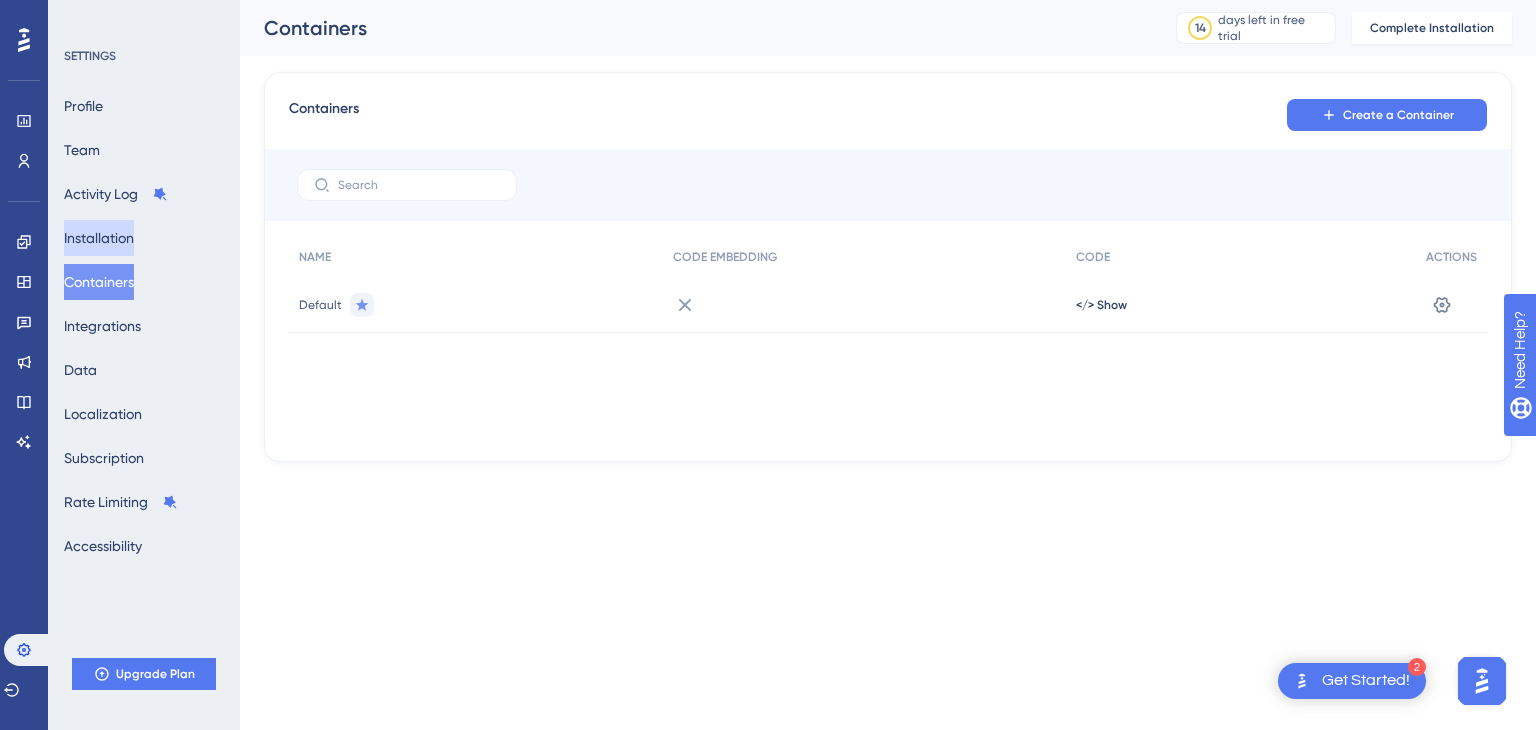 click on "Installation" at bounding box center [99, 238] 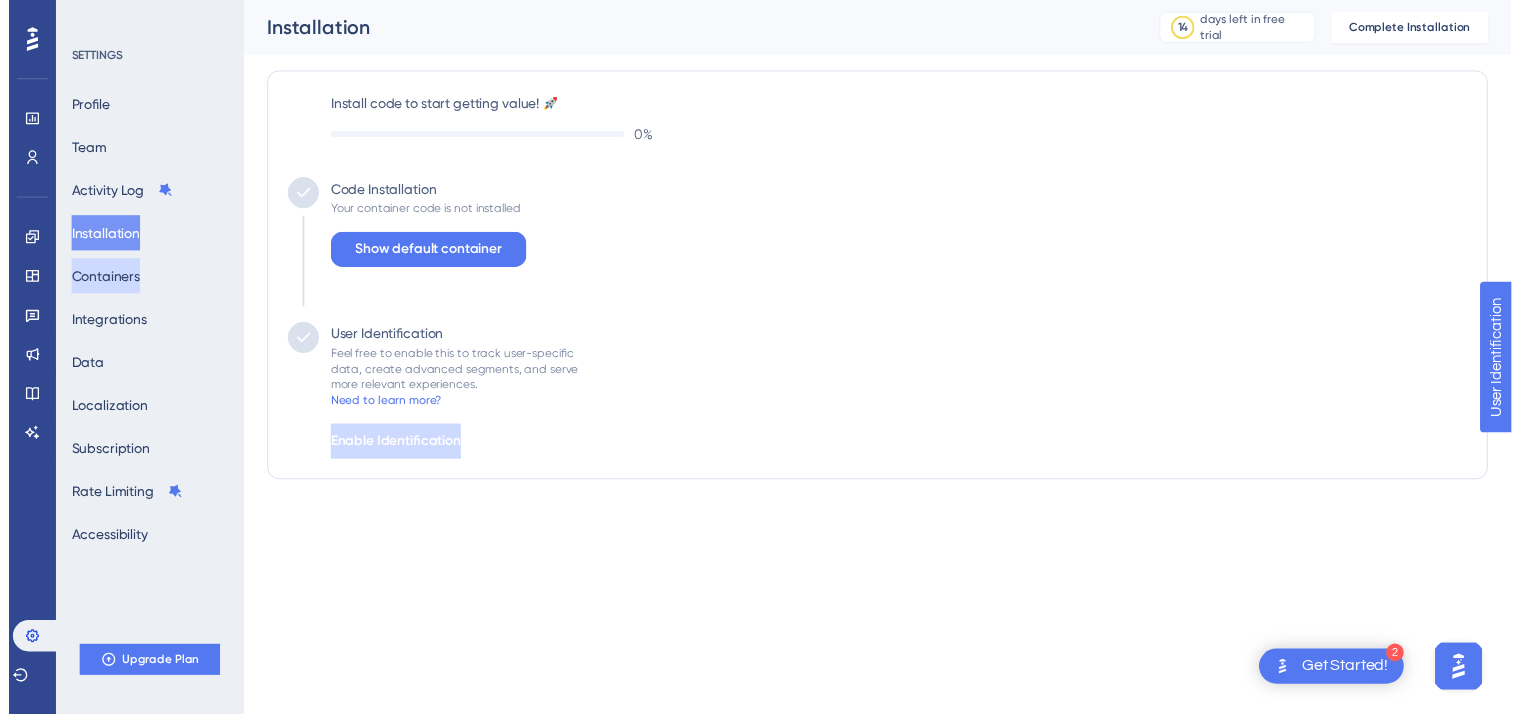 scroll, scrollTop: 0, scrollLeft: 0, axis: both 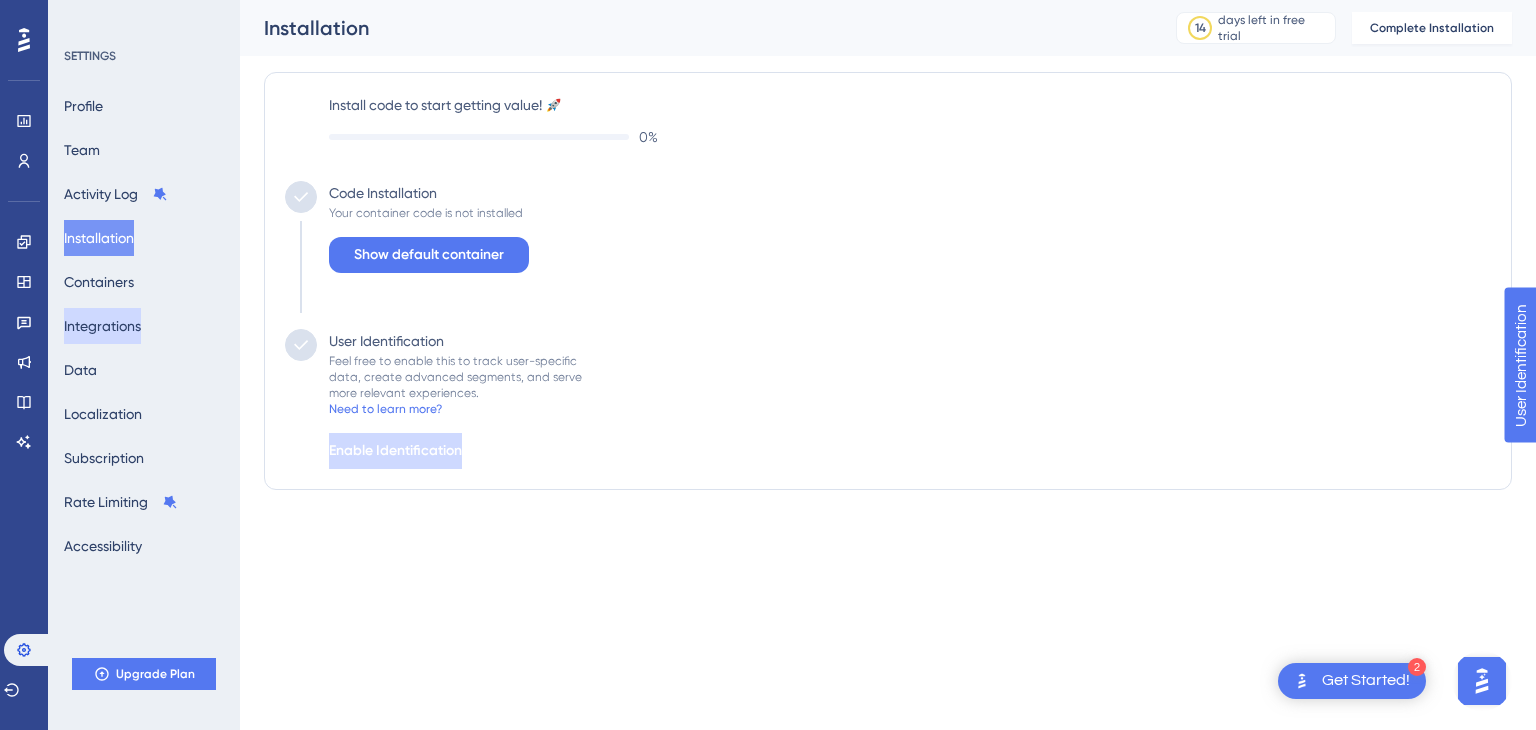 click on "Integrations" at bounding box center (102, 326) 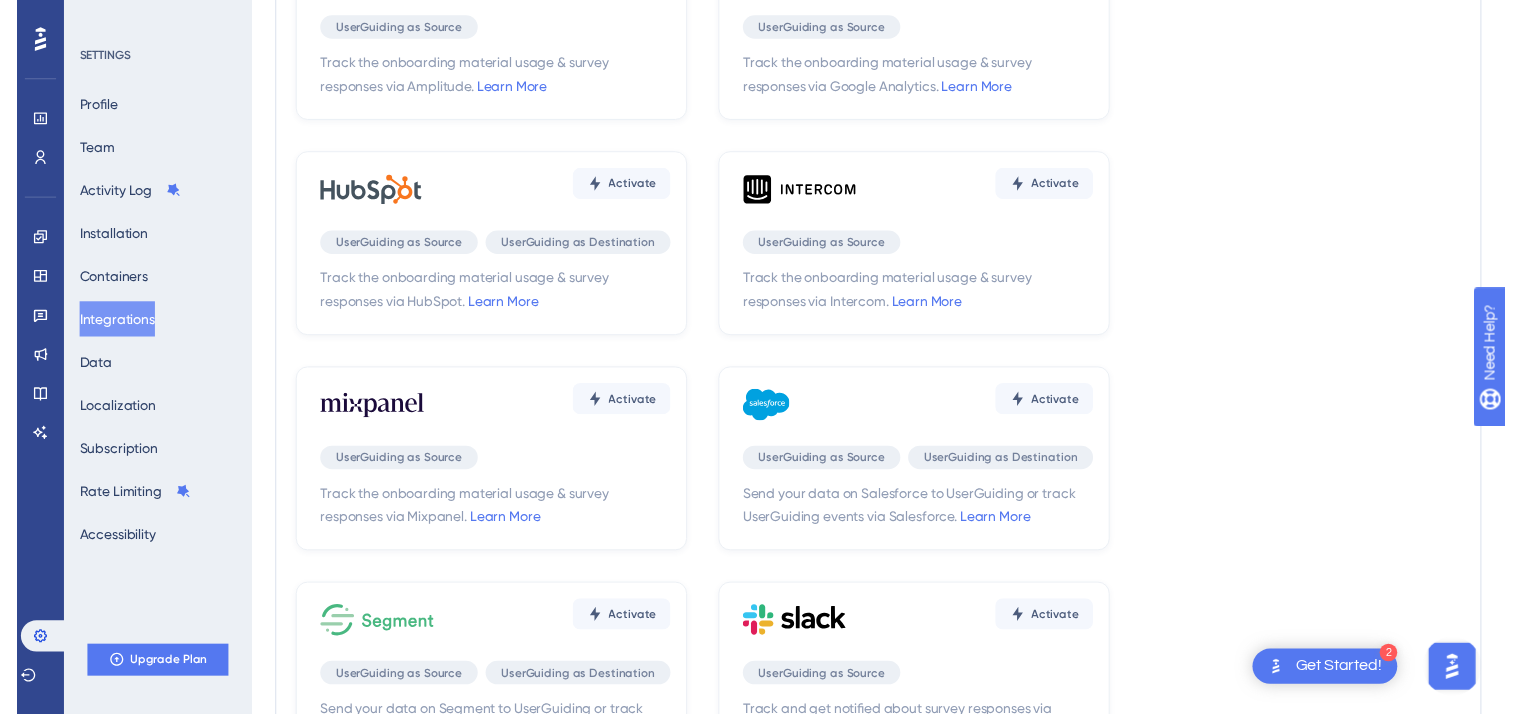 scroll, scrollTop: 6, scrollLeft: 0, axis: vertical 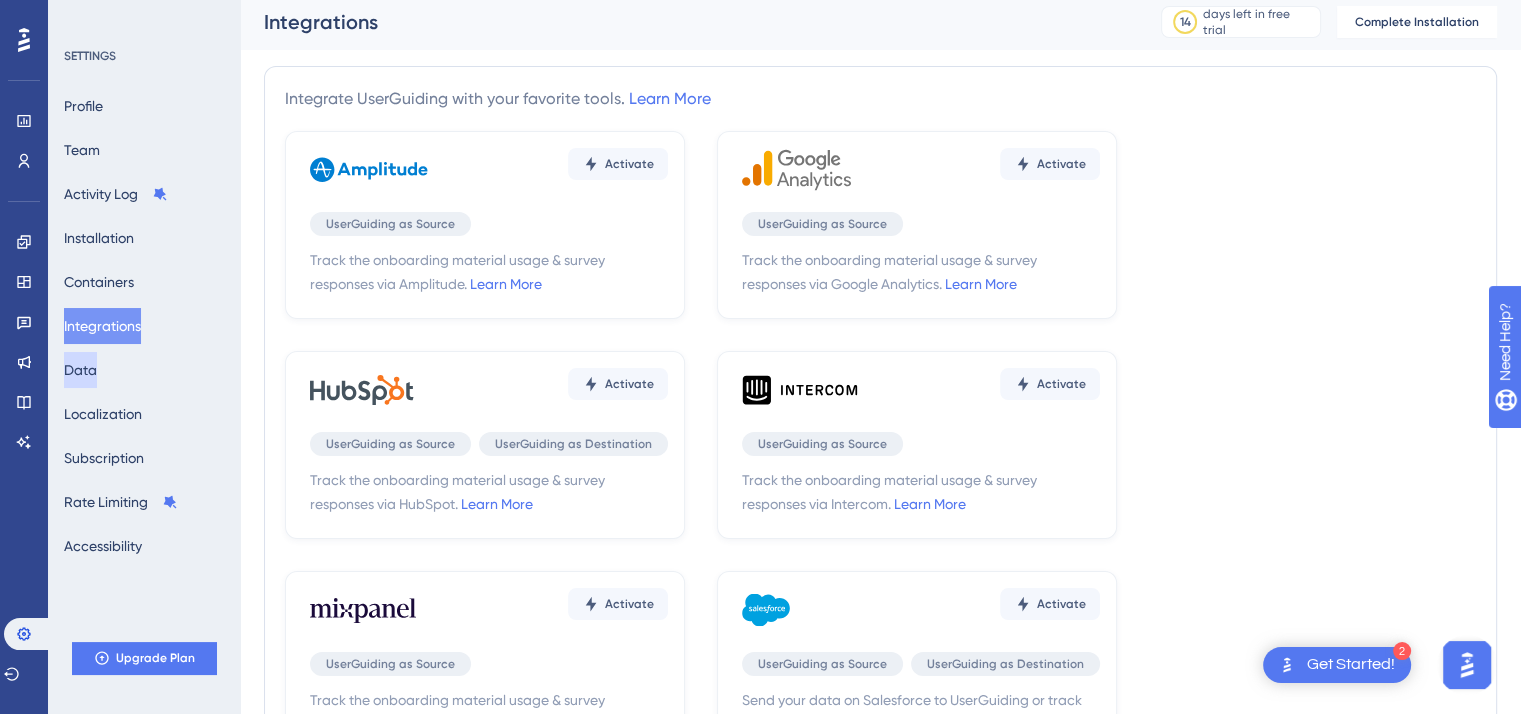 click on "Data" at bounding box center (80, 370) 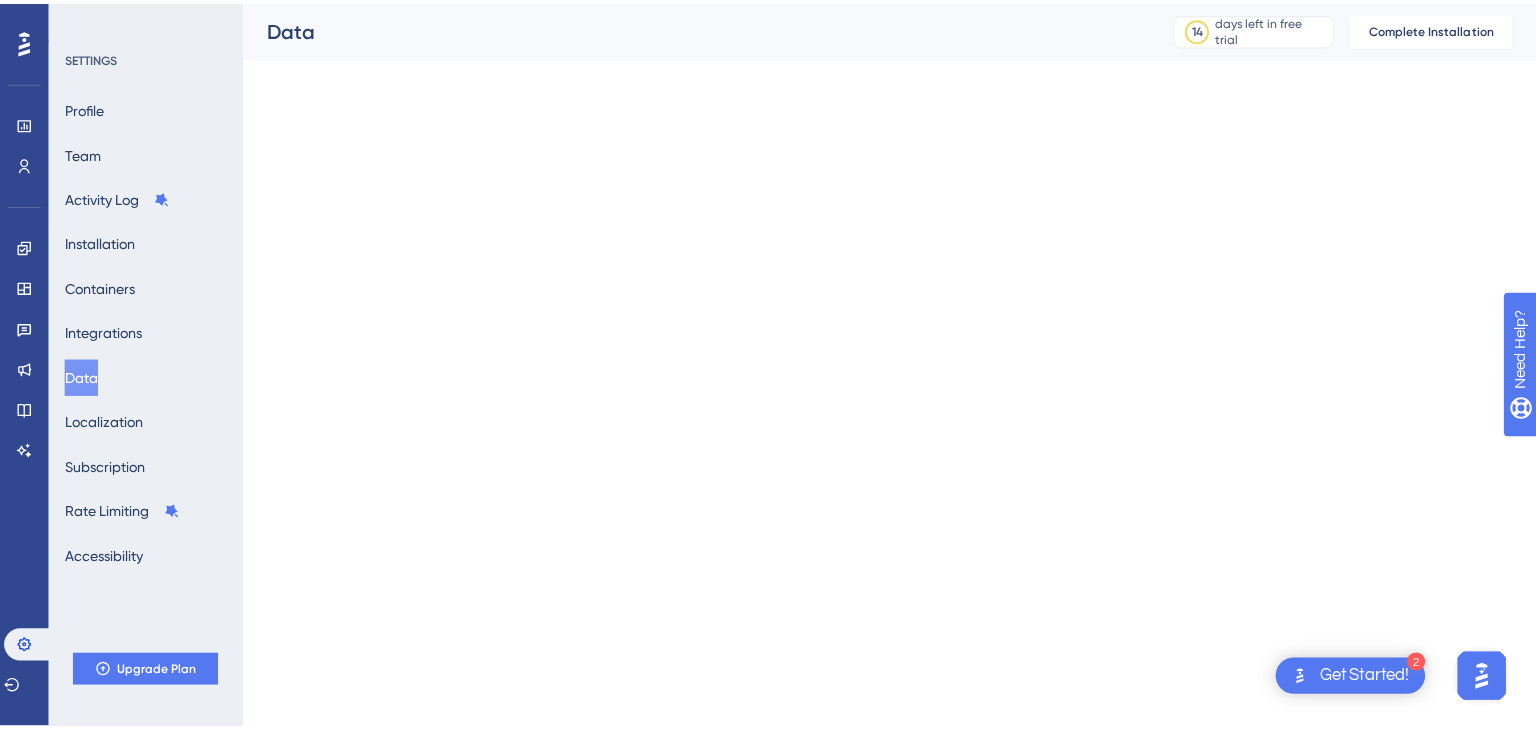 scroll, scrollTop: 0, scrollLeft: 0, axis: both 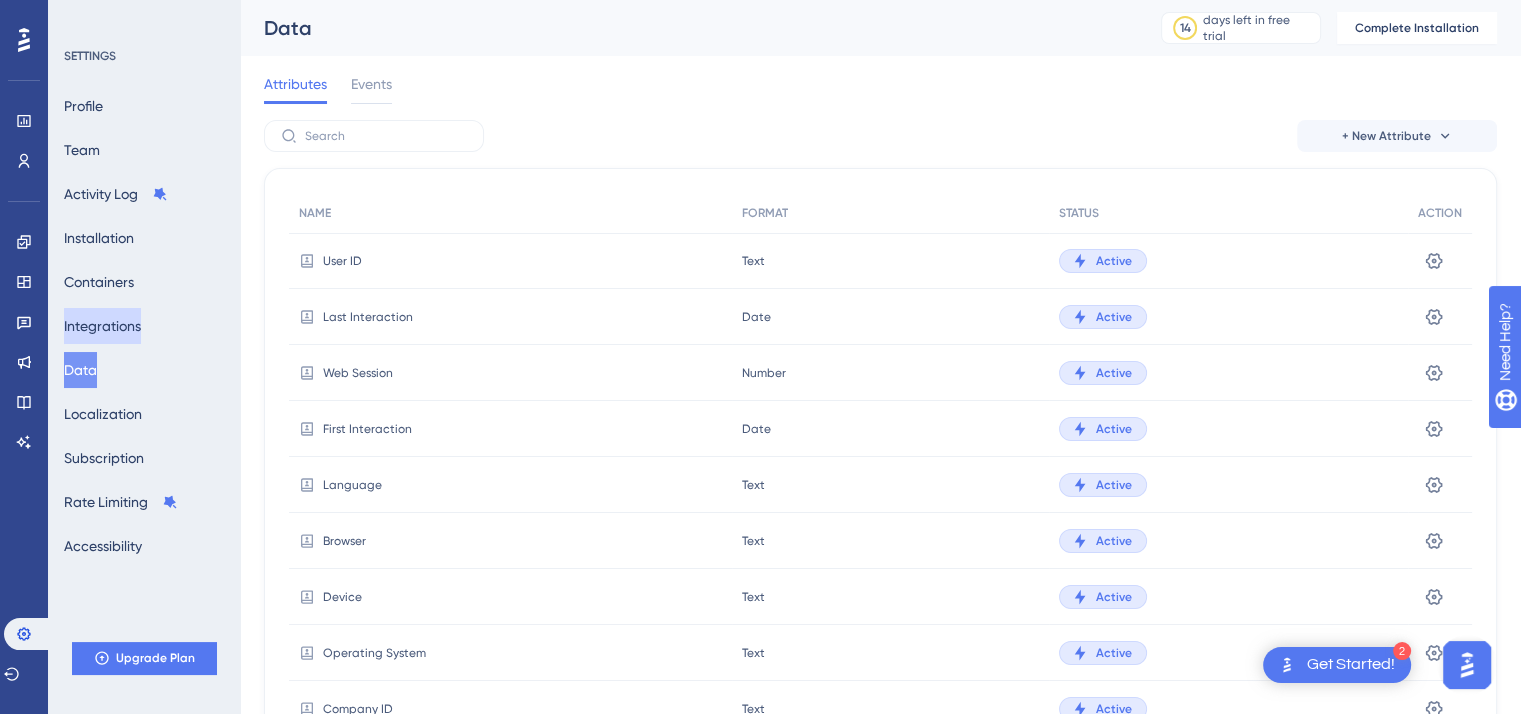 click on "Integrations" at bounding box center (102, 326) 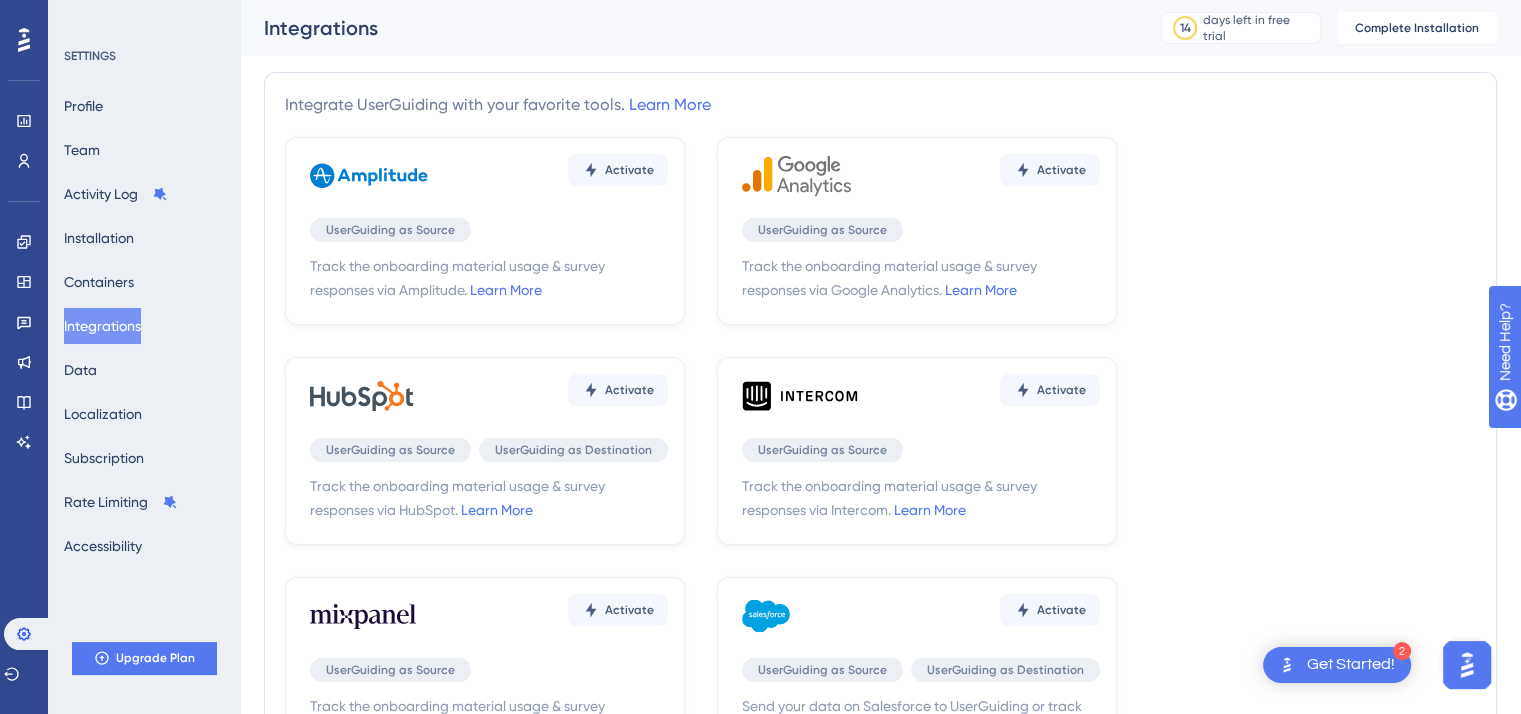click 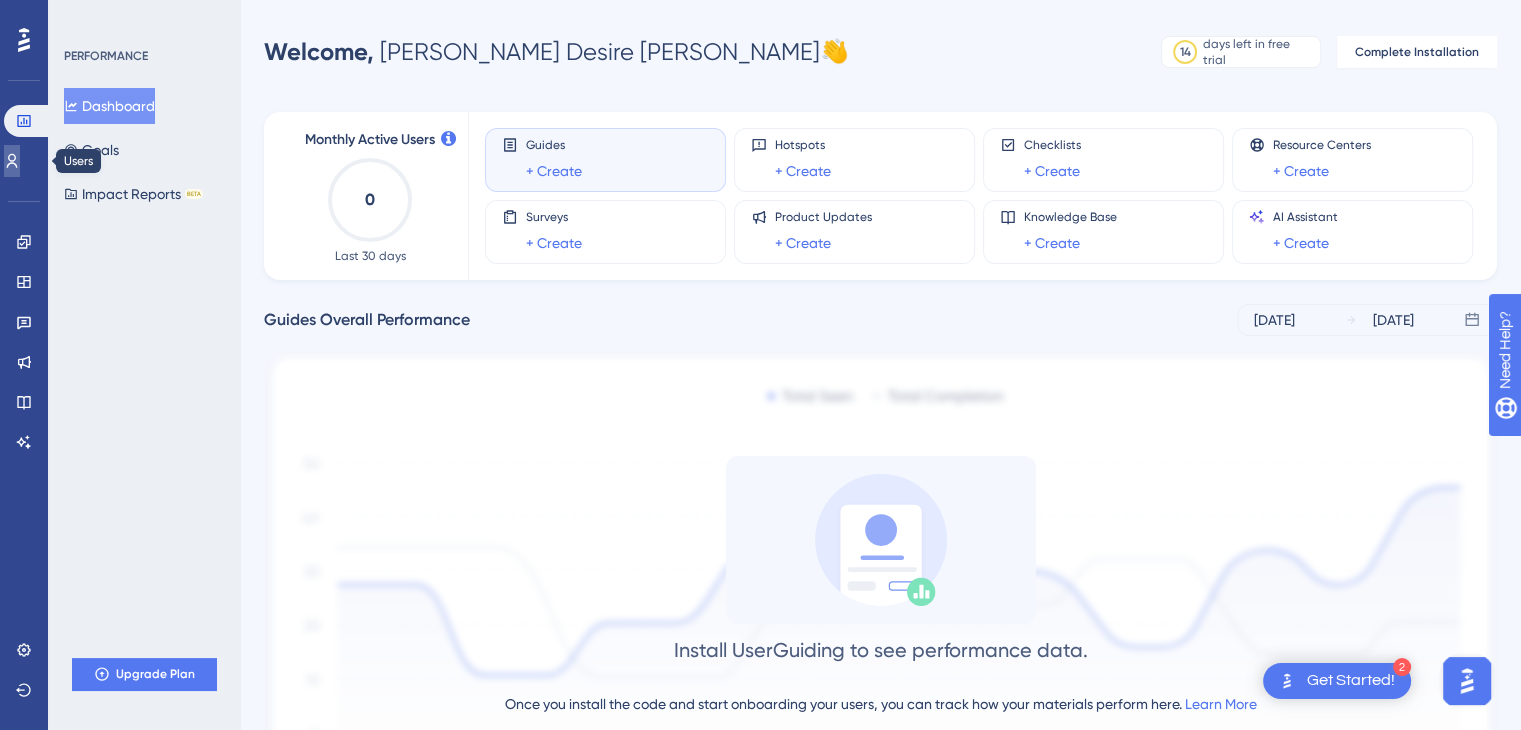 click at bounding box center (12, 161) 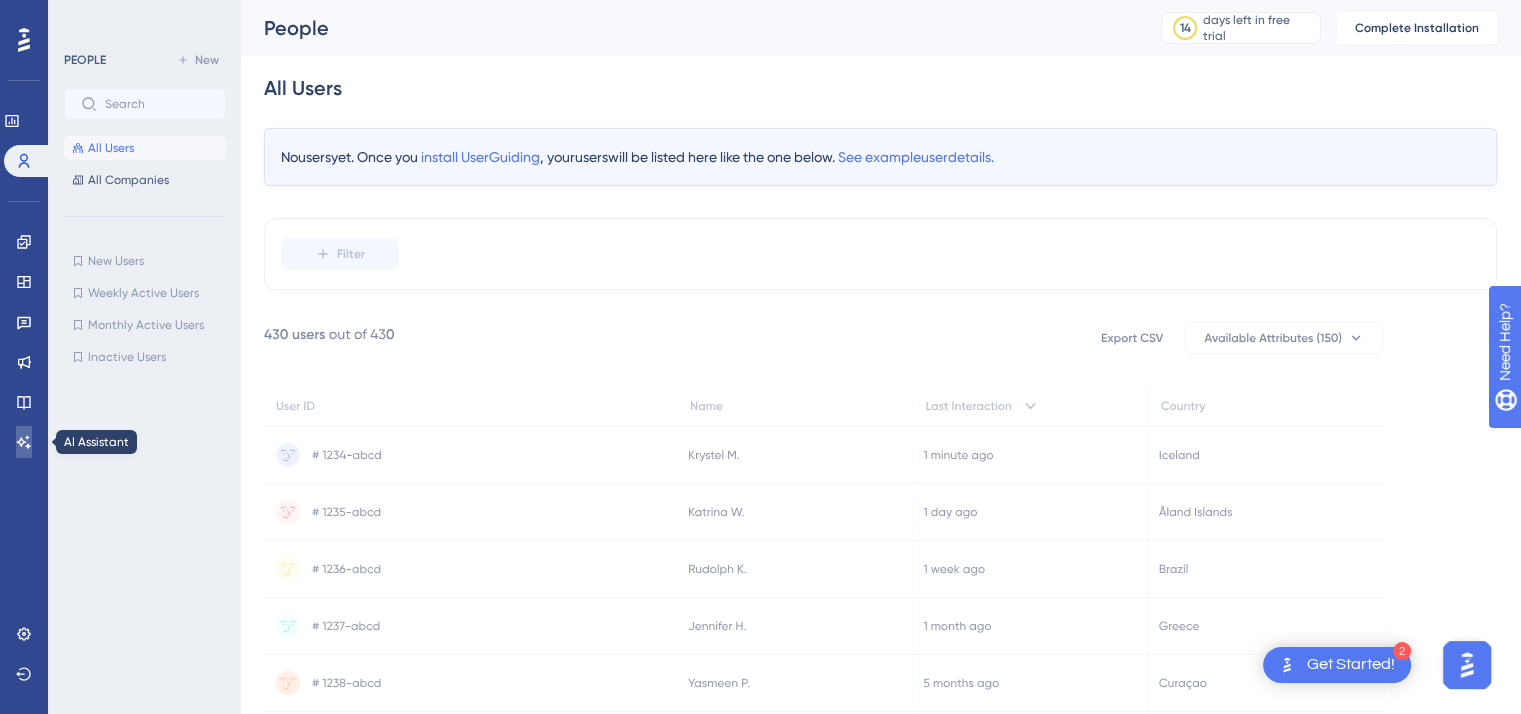 click at bounding box center [24, 442] 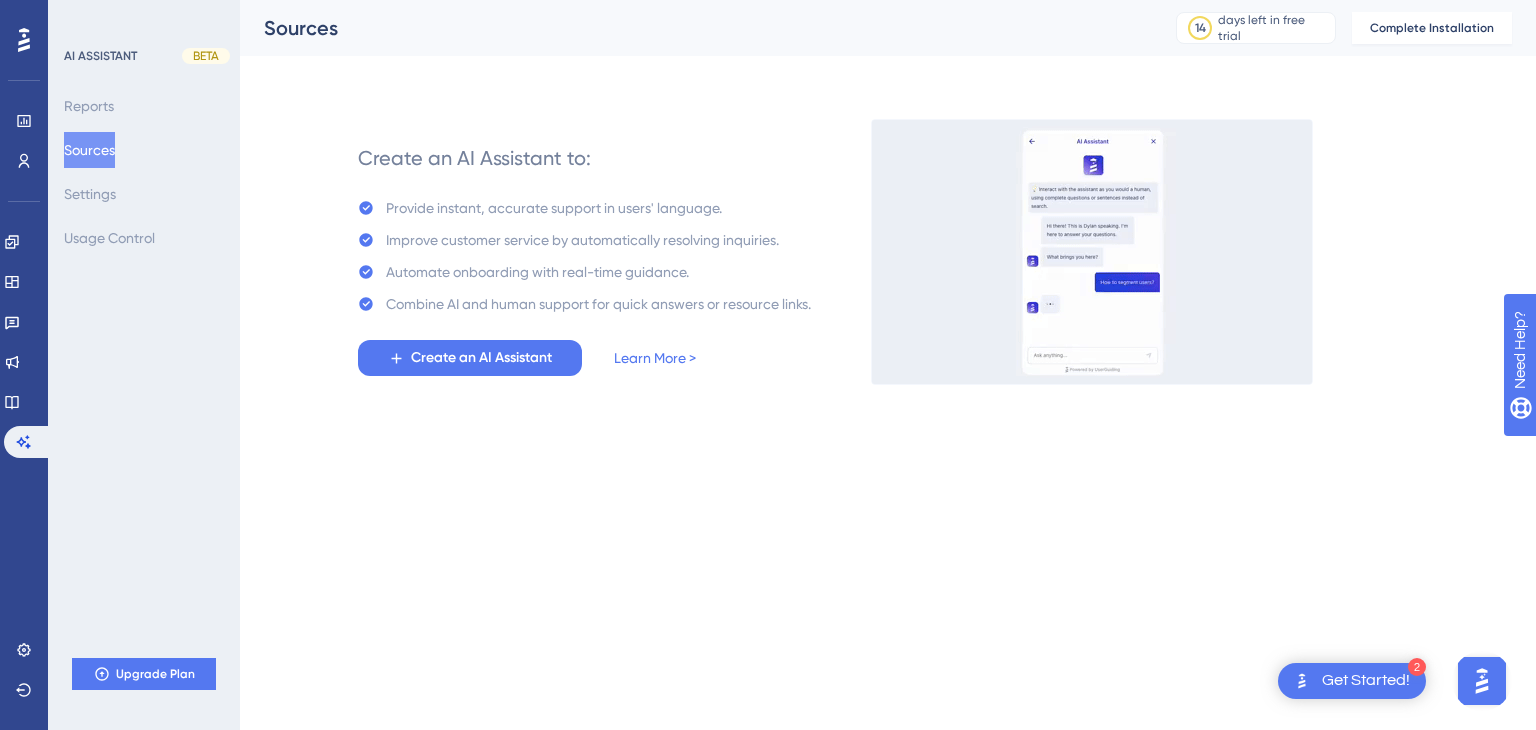 click at bounding box center (1482, 681) 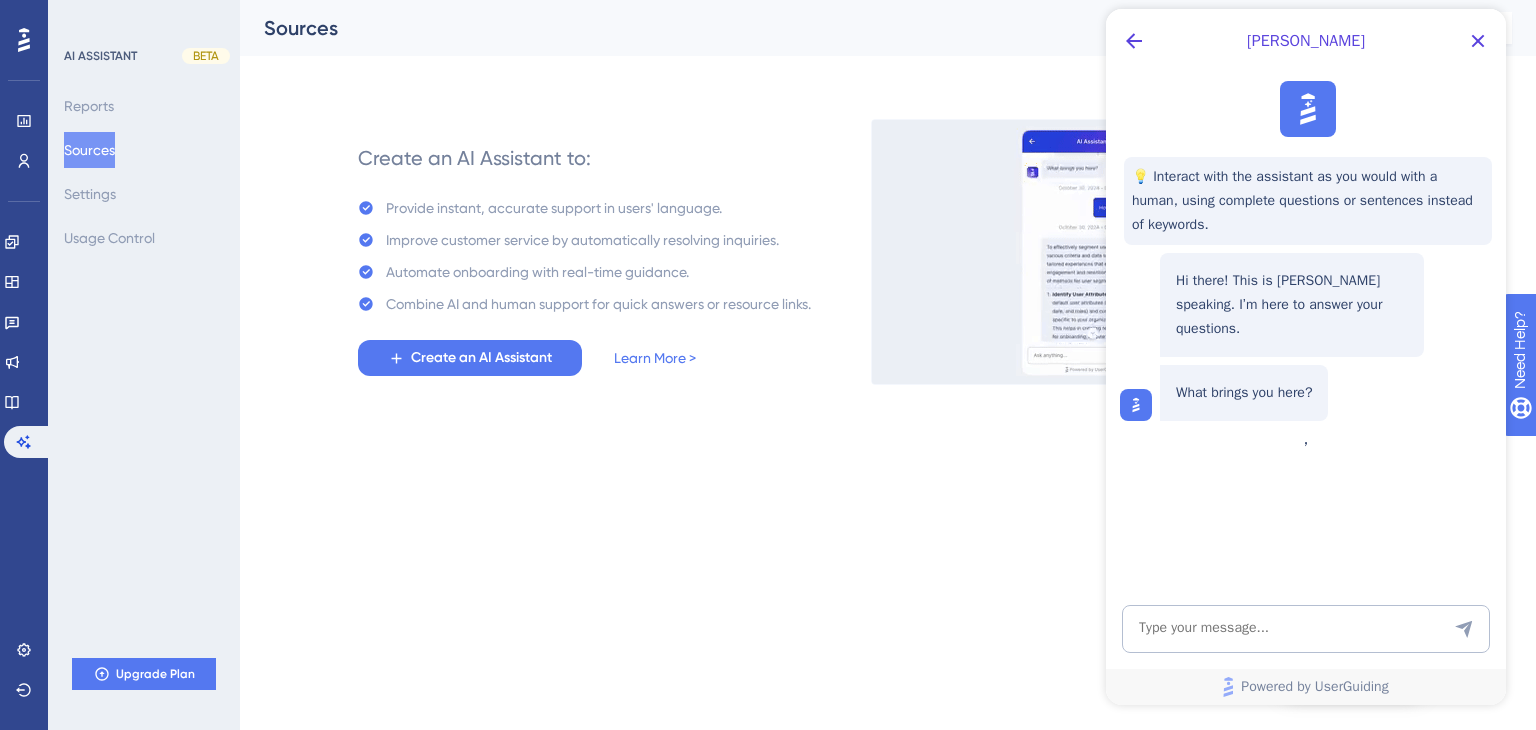 scroll, scrollTop: 0, scrollLeft: 0, axis: both 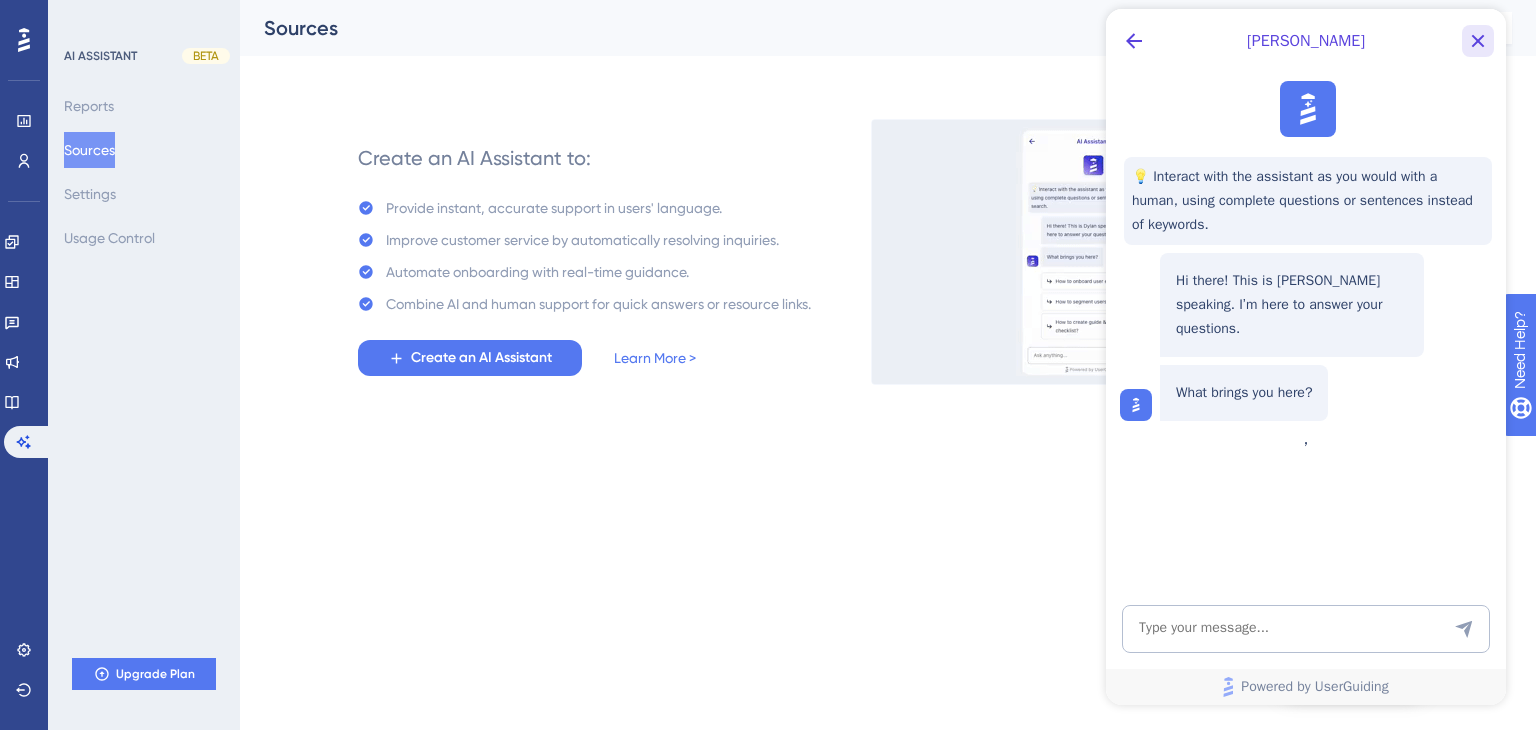 click at bounding box center [1478, 41] 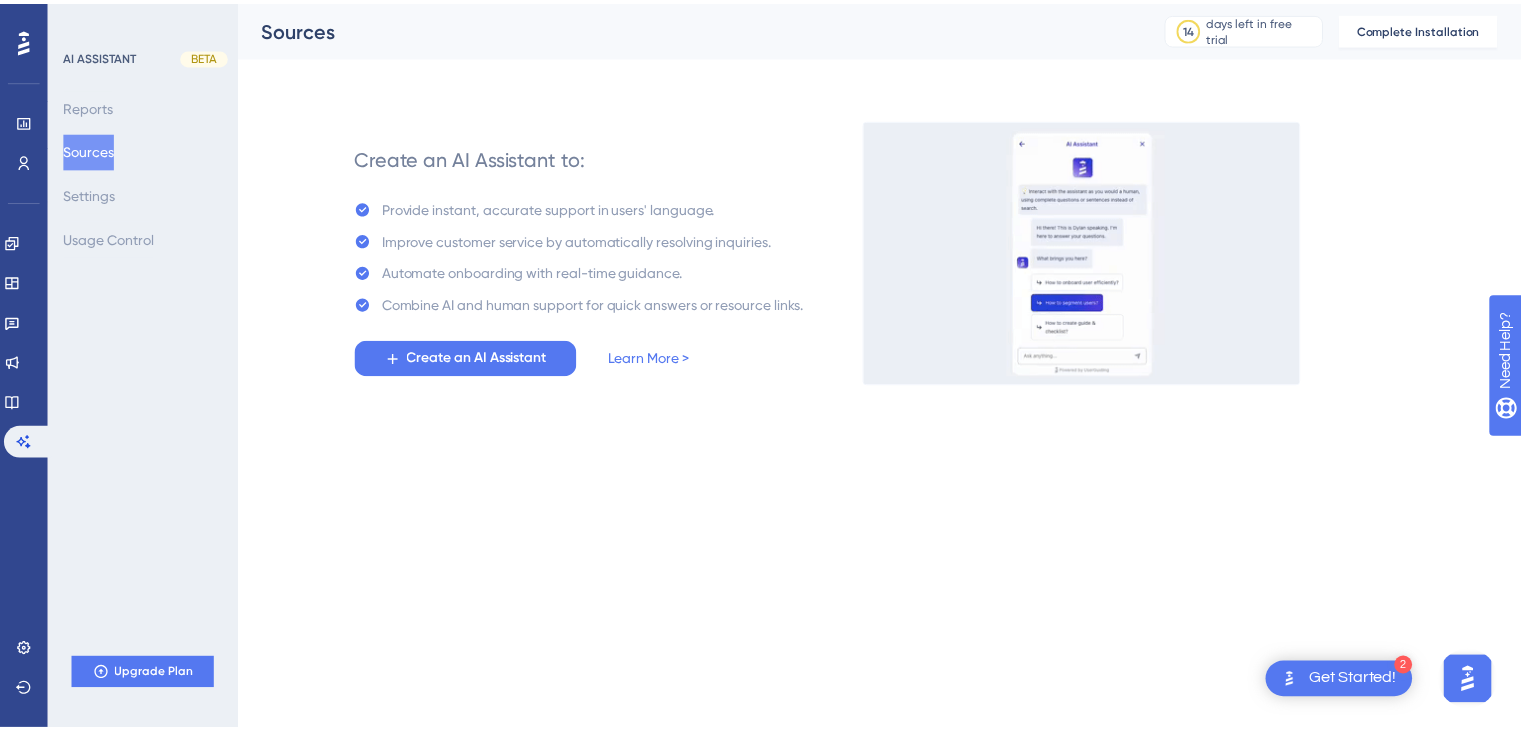 scroll, scrollTop: 0, scrollLeft: 0, axis: both 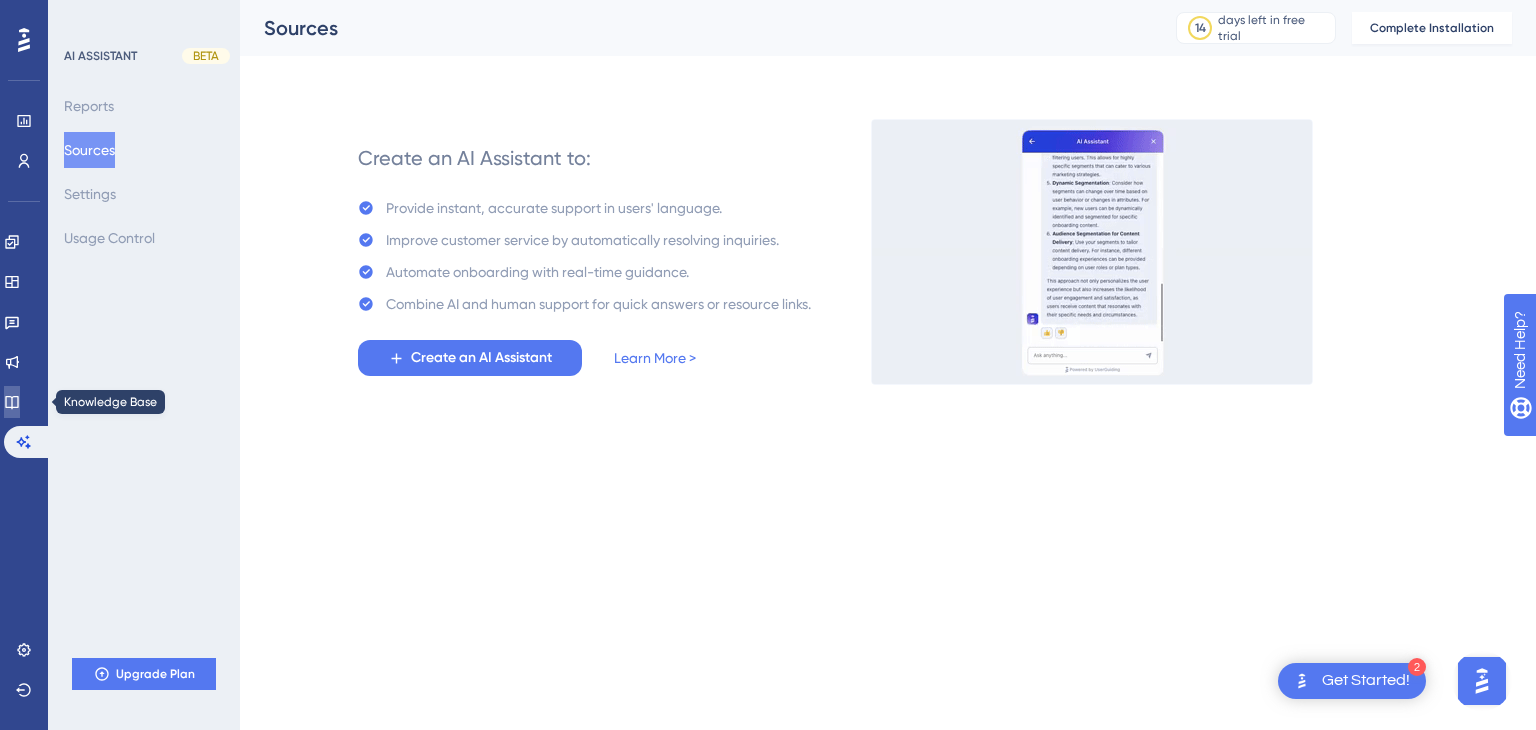 click at bounding box center (12, 402) 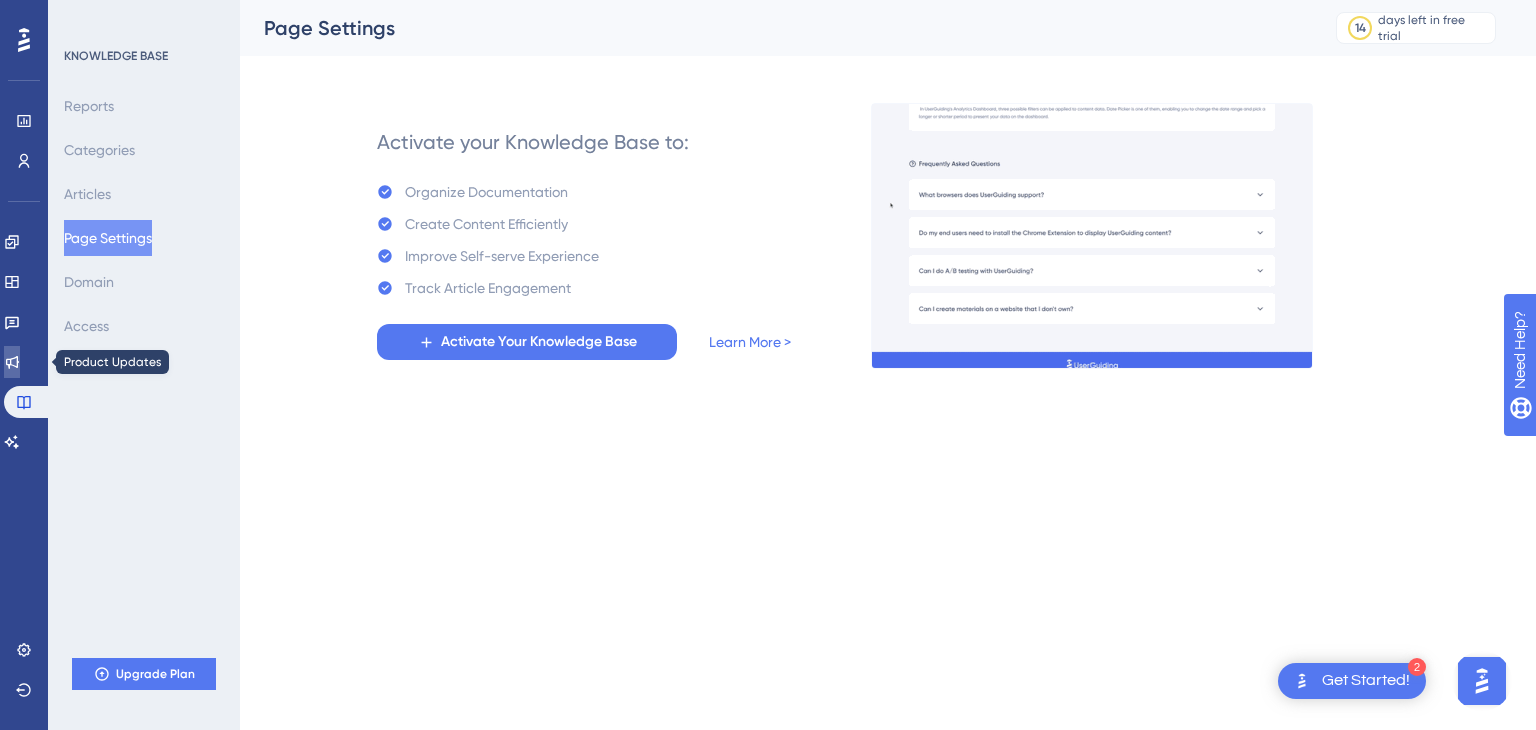click 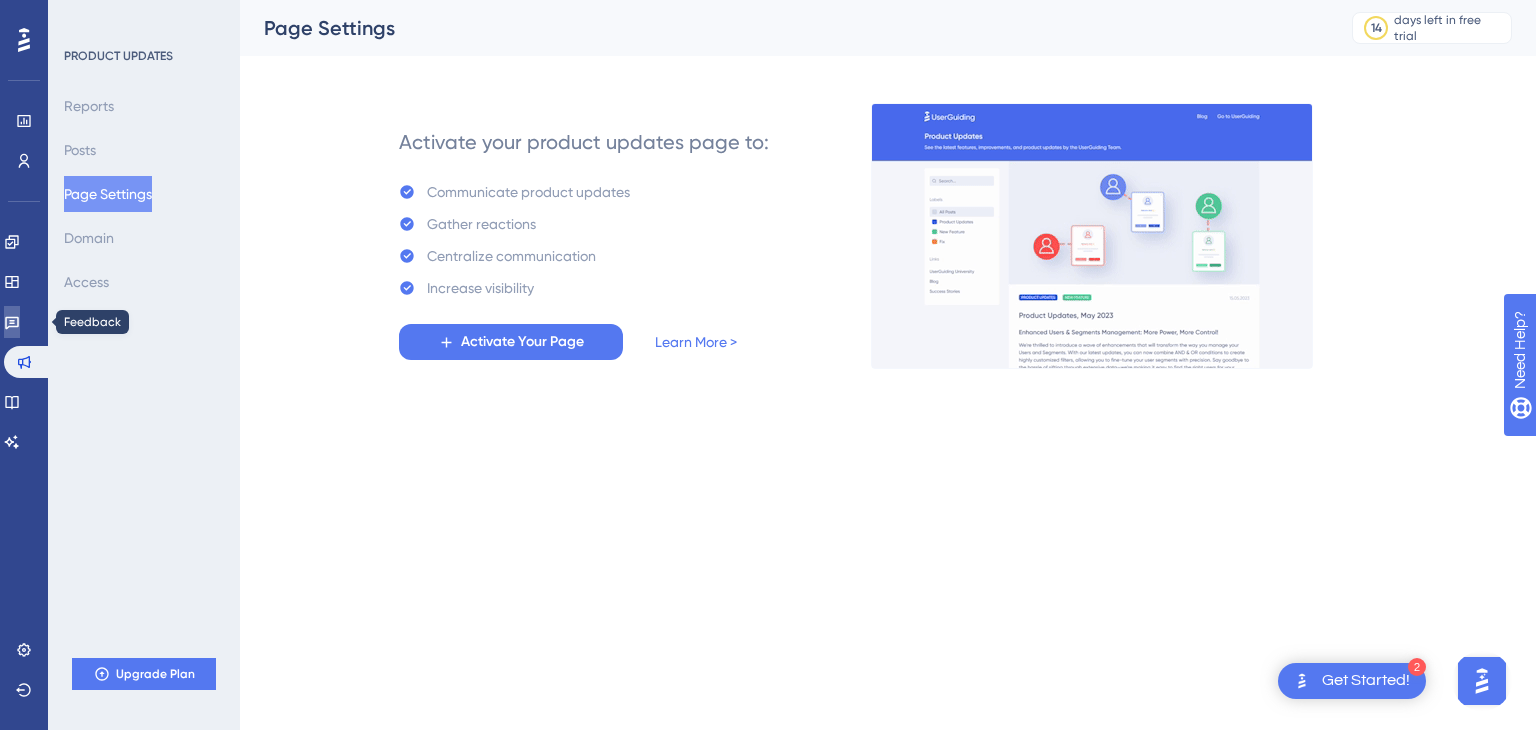 click 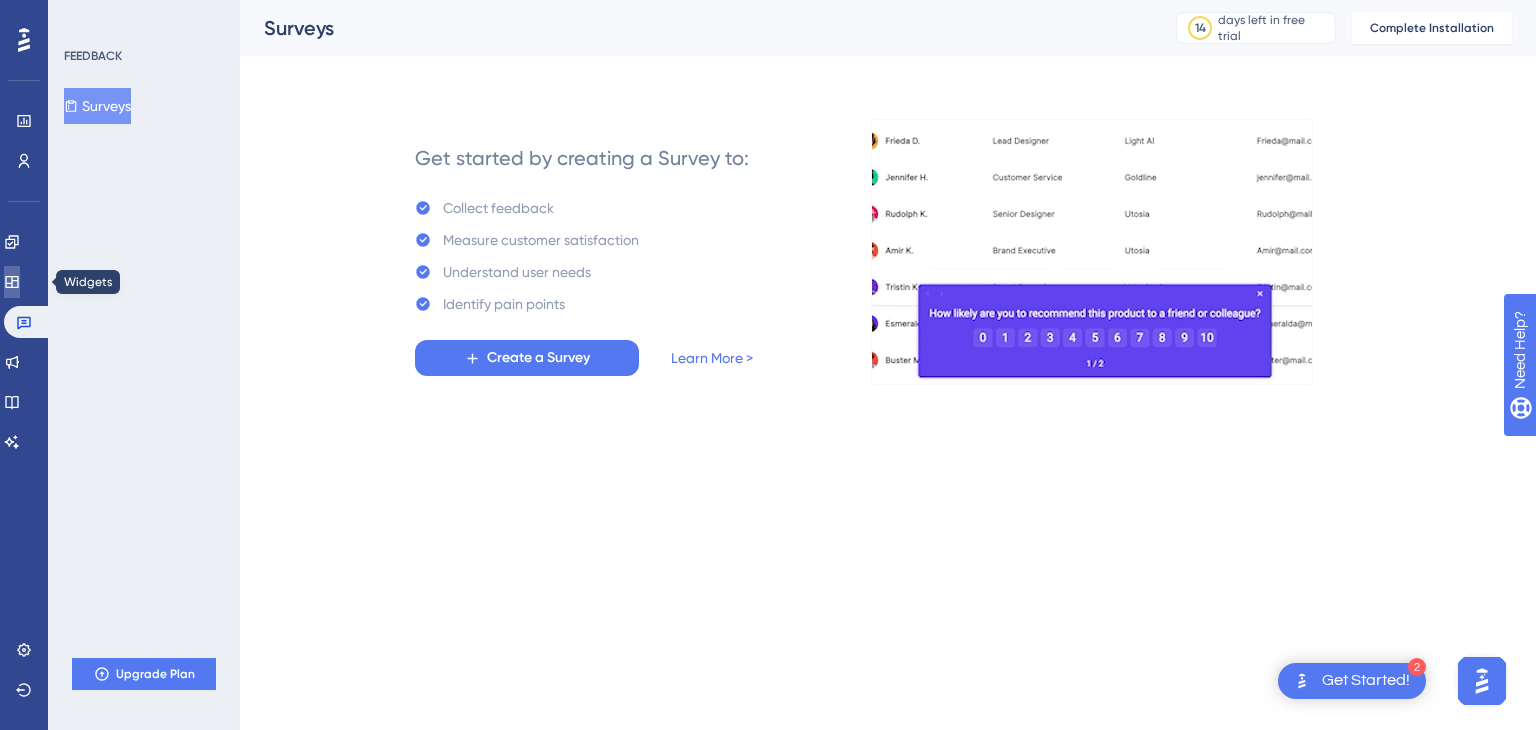 click 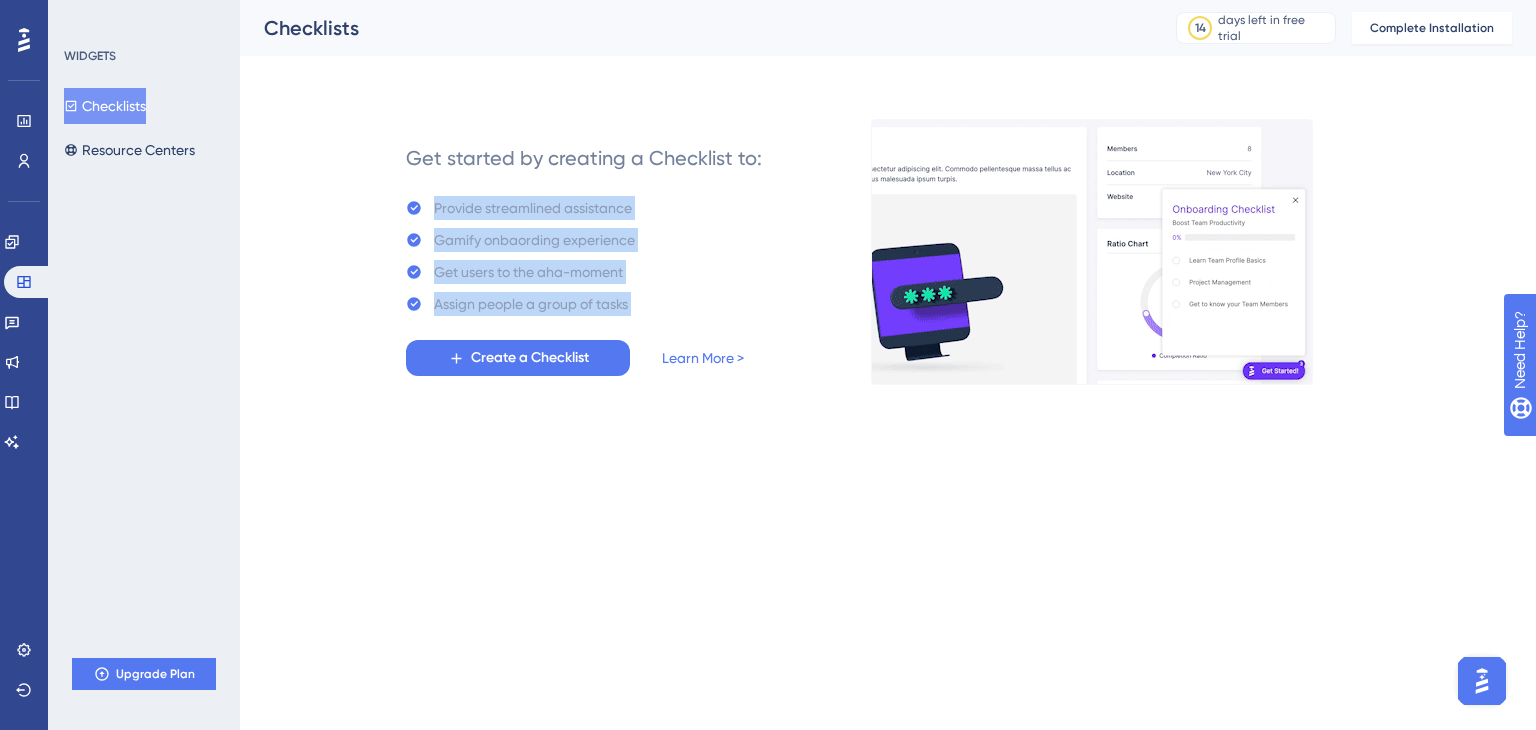 drag, startPoint x: 433, startPoint y: 209, endPoint x: 642, endPoint y: 341, distance: 247.19426 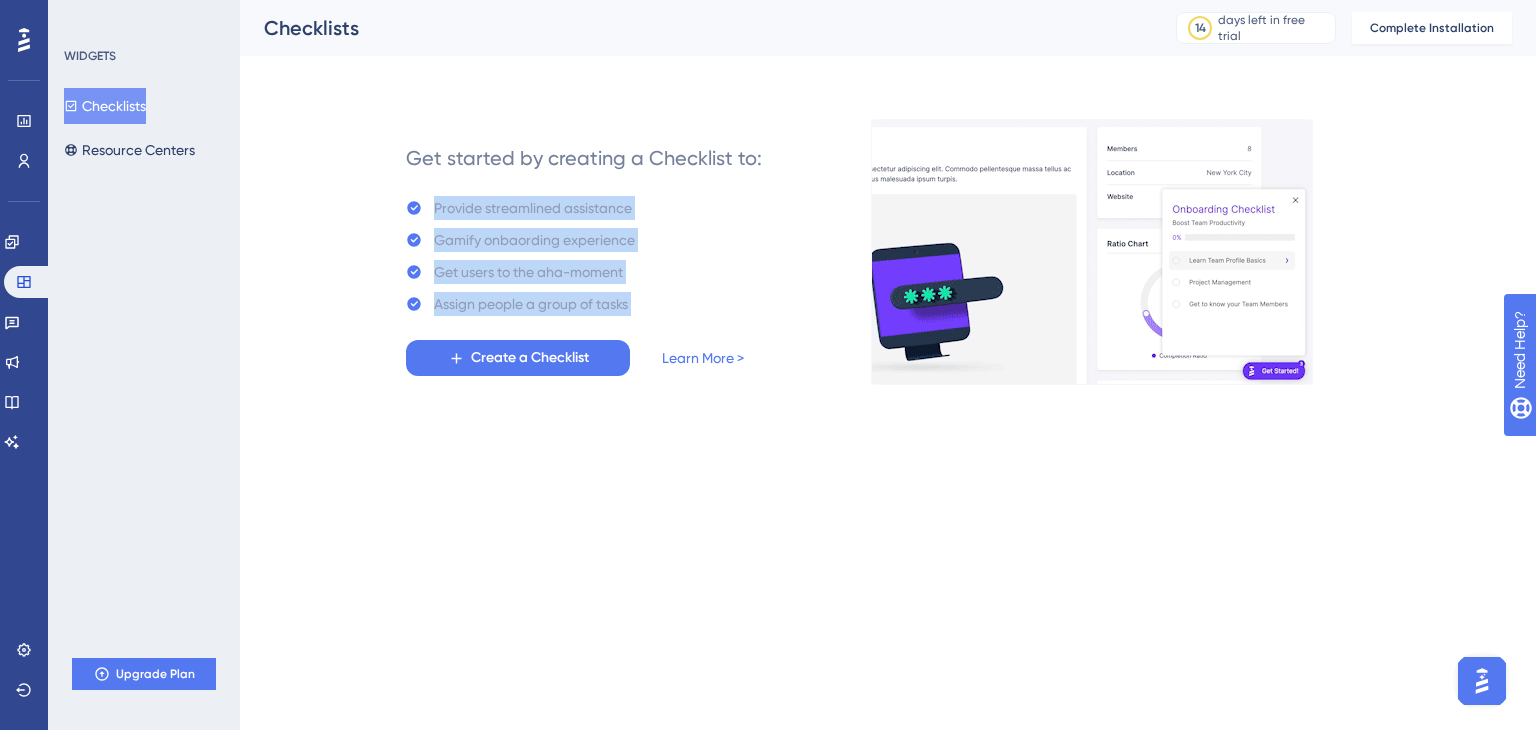 click on "Get started by creating a Checklist to: Provide streamlined assistance Gamify onbaording experience Get users to the aha-moment Assign people a group of tasks Create a Checklist Learn More >" at bounding box center [584, 252] 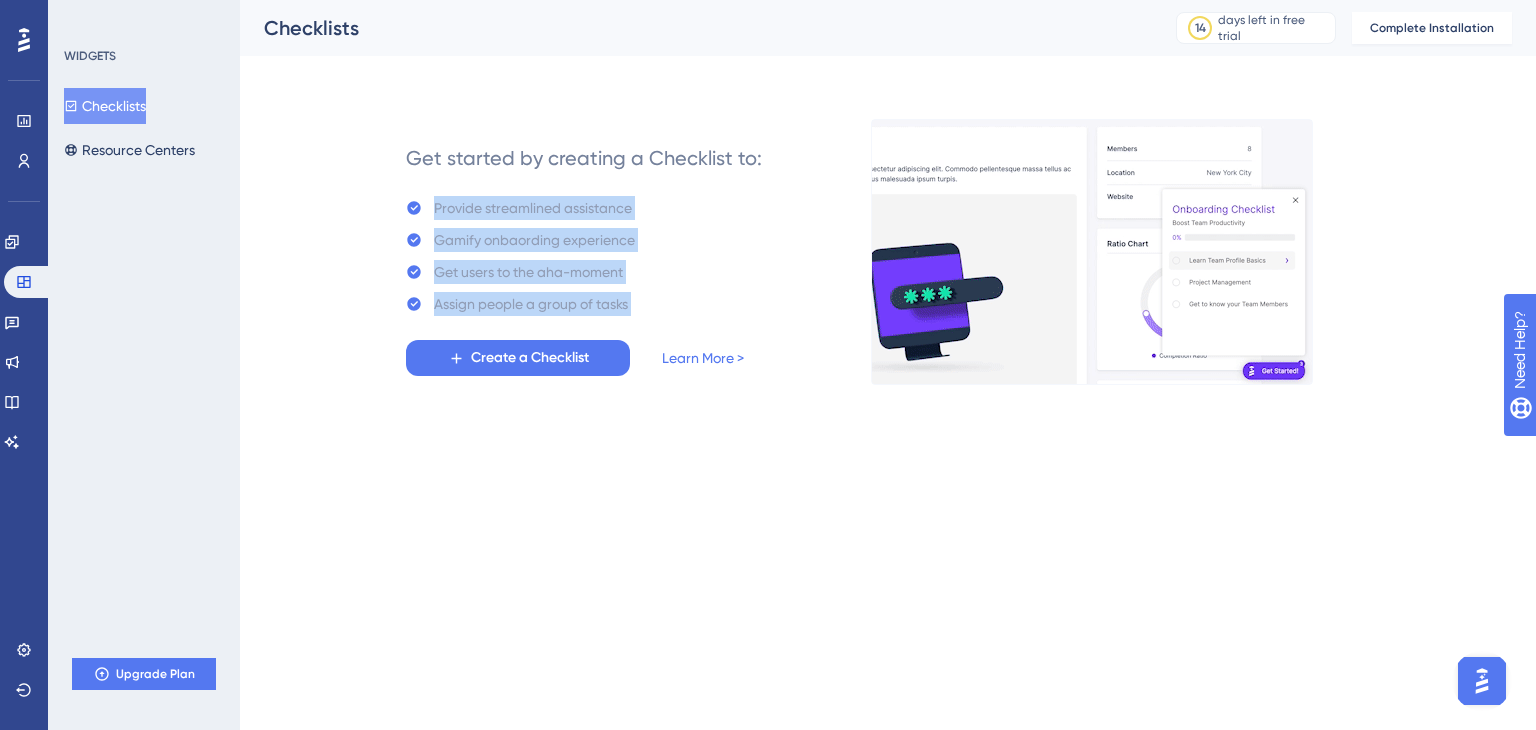 copy on "Provide streamlined assistance Gamify onbaording experience Get users to the aha-moment Assign people a group of tasks Create a Checklist" 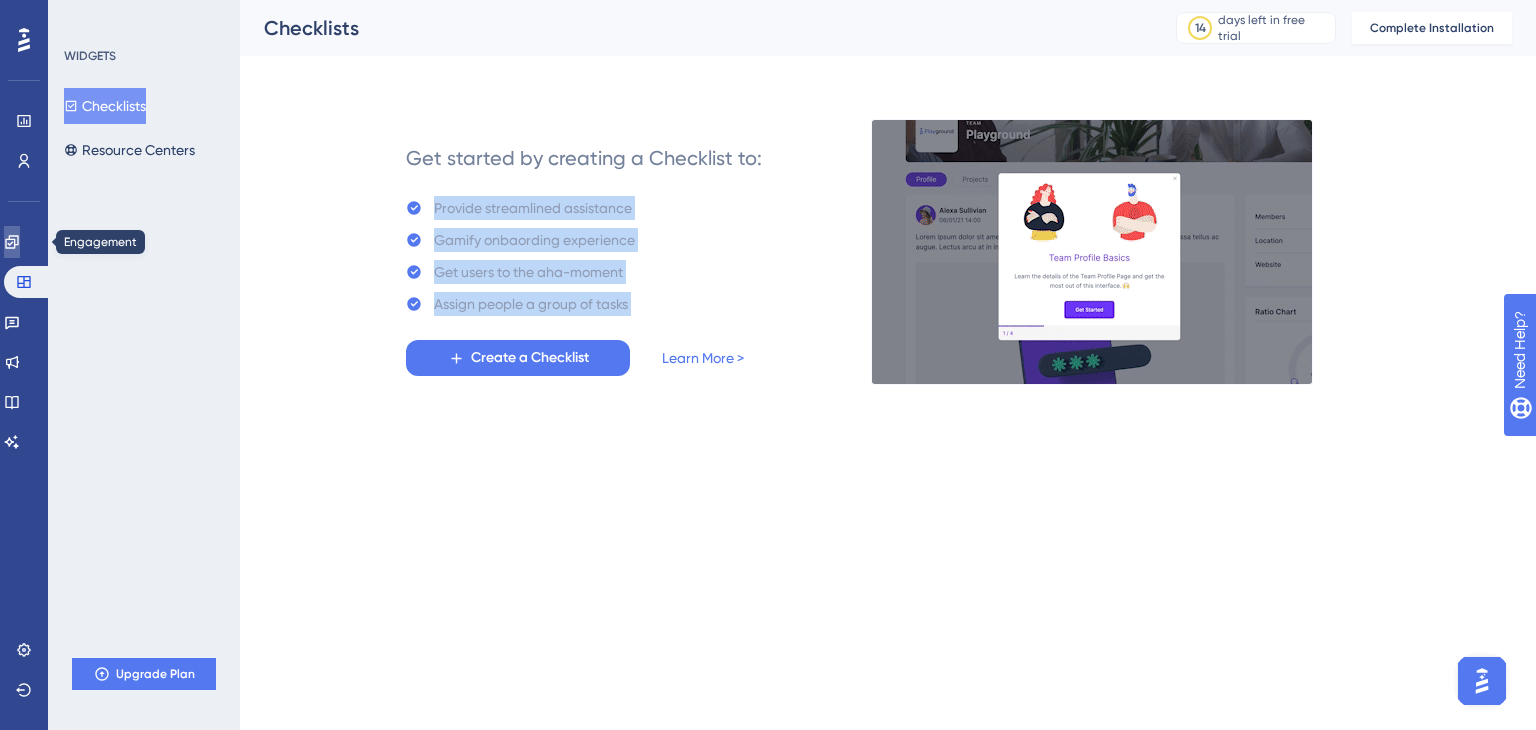 click at bounding box center (12, 242) 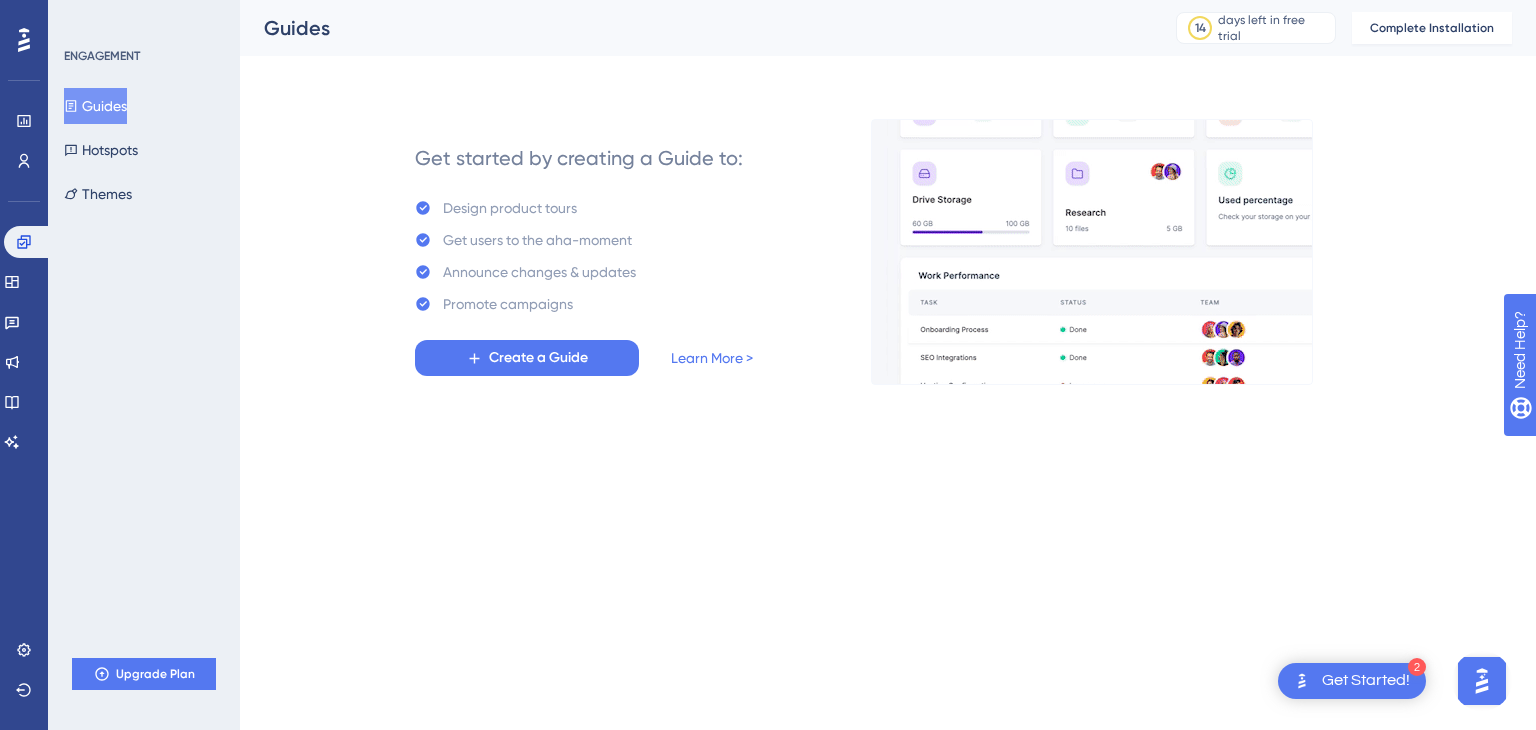 click 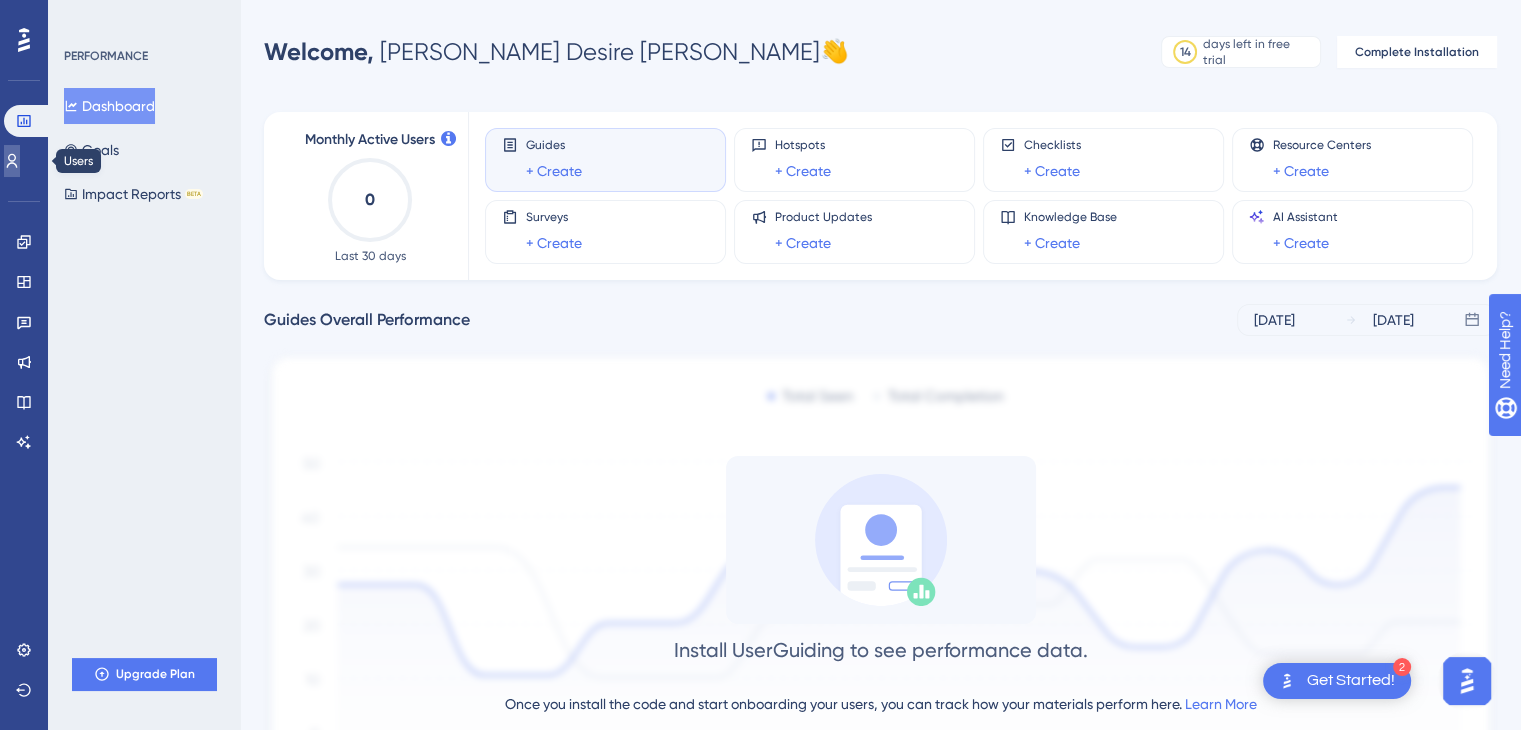 click at bounding box center [12, 161] 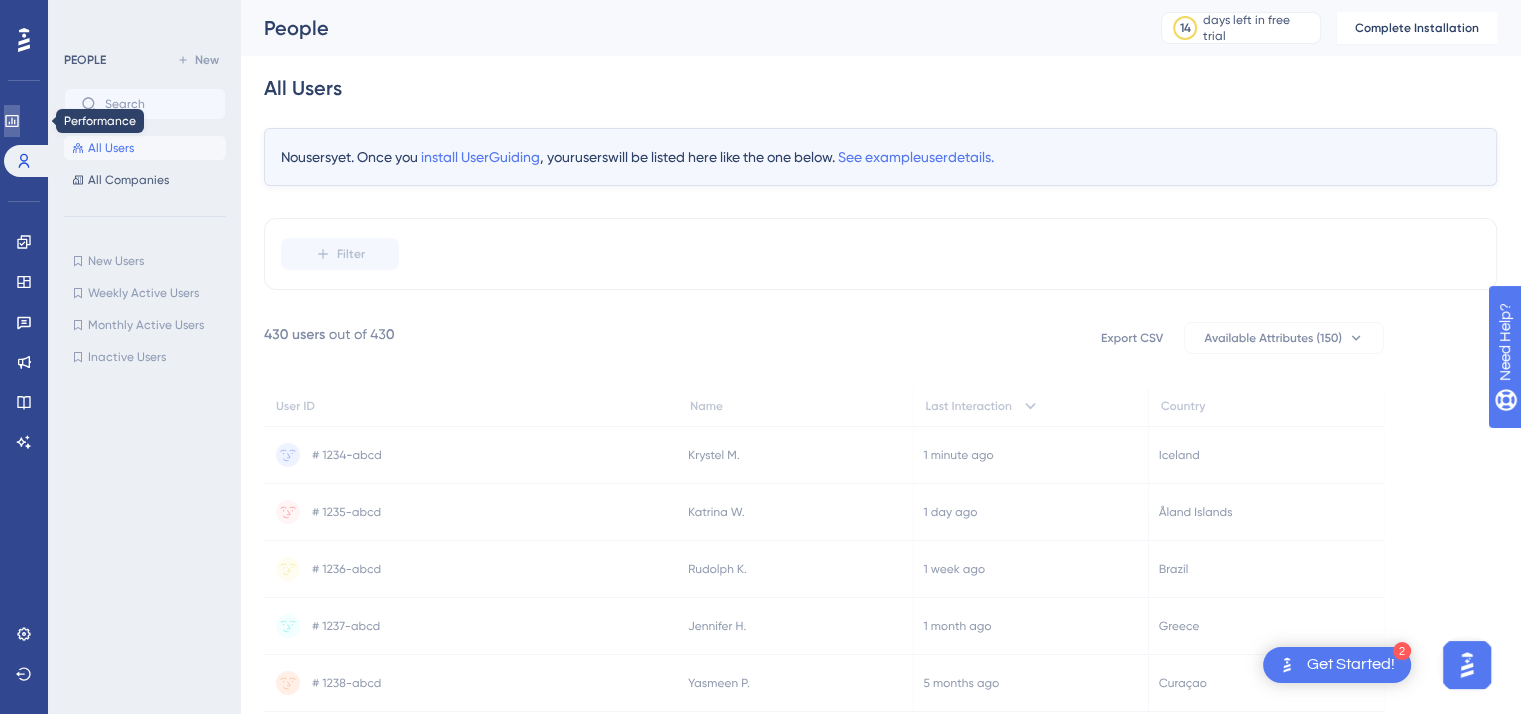 click 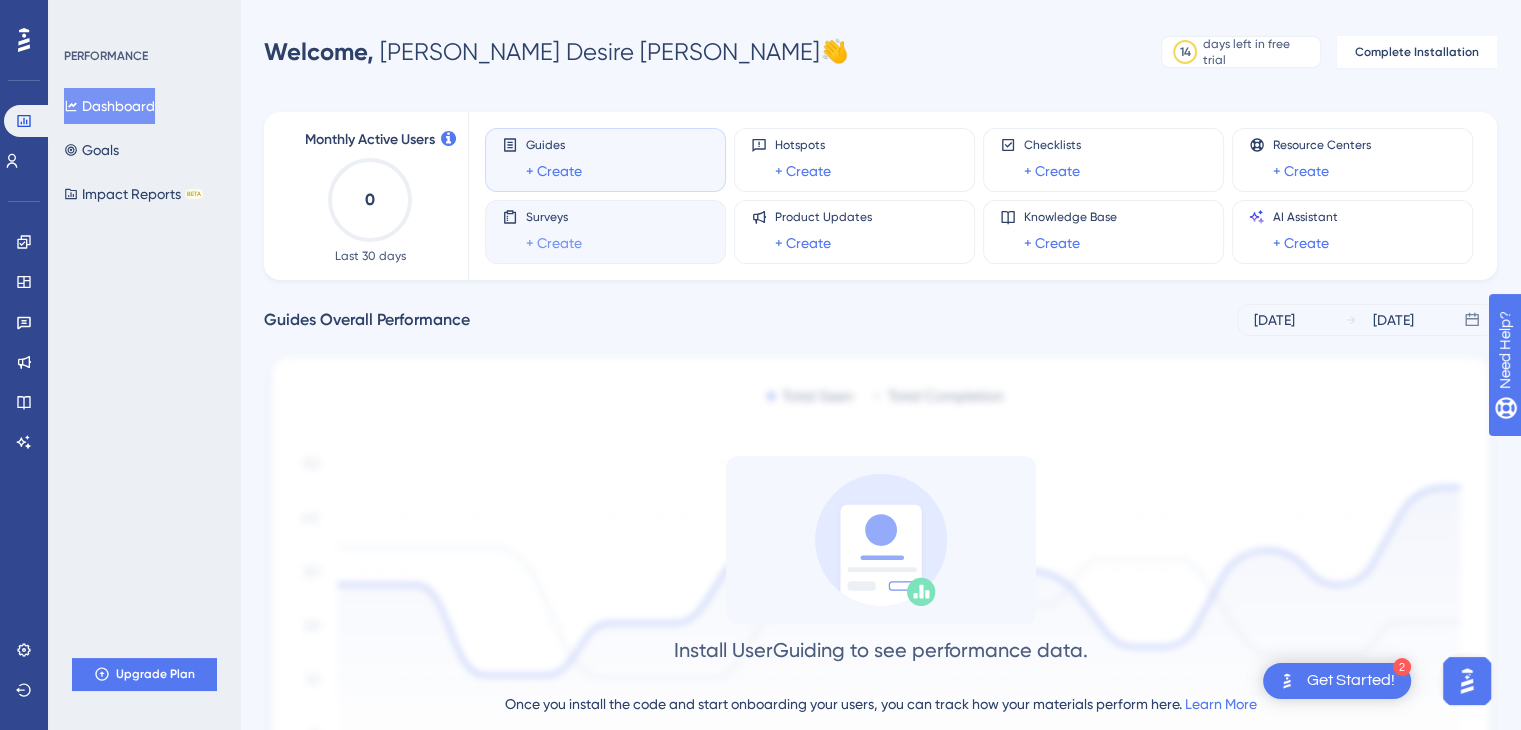 click on "+ Create" at bounding box center [554, 243] 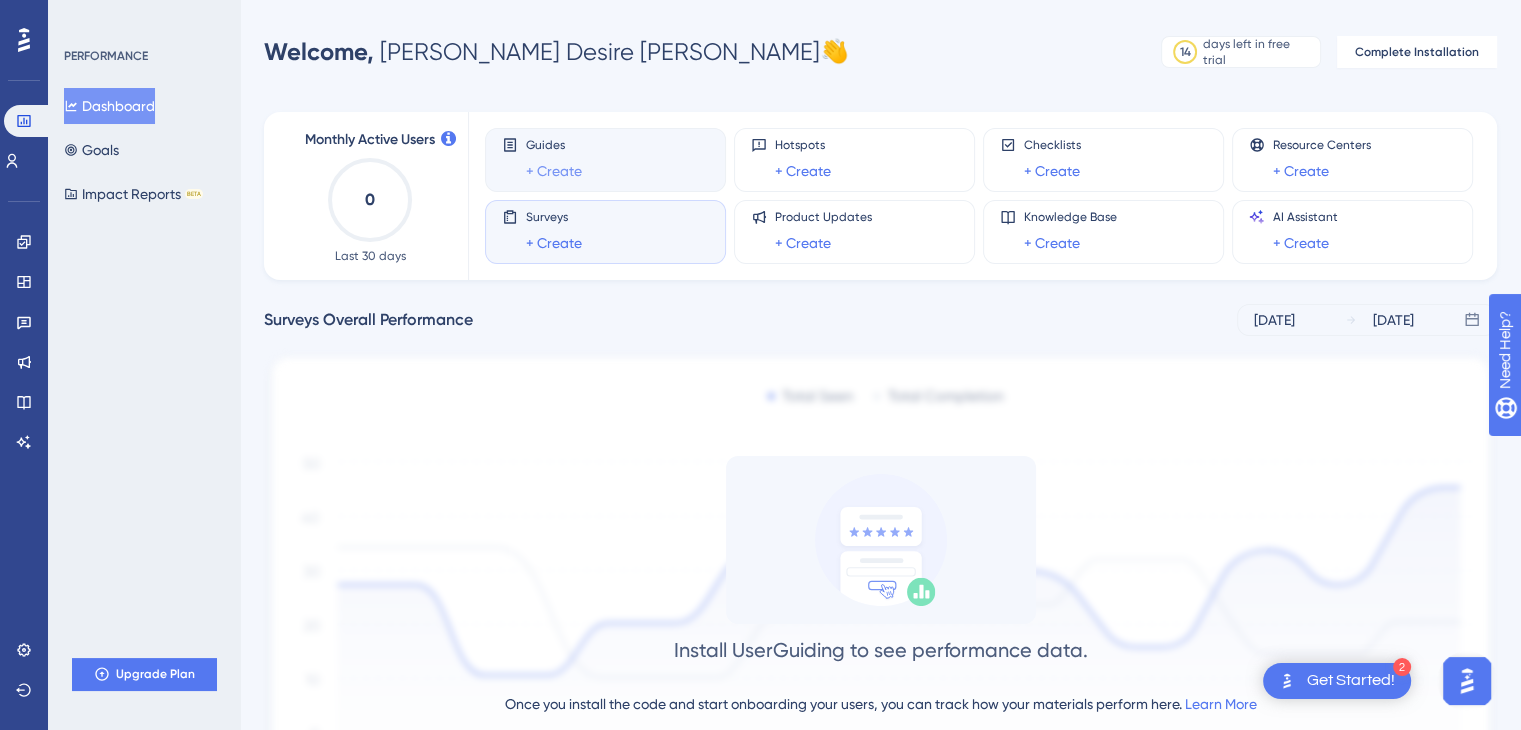 click on "+ Create" at bounding box center [554, 171] 